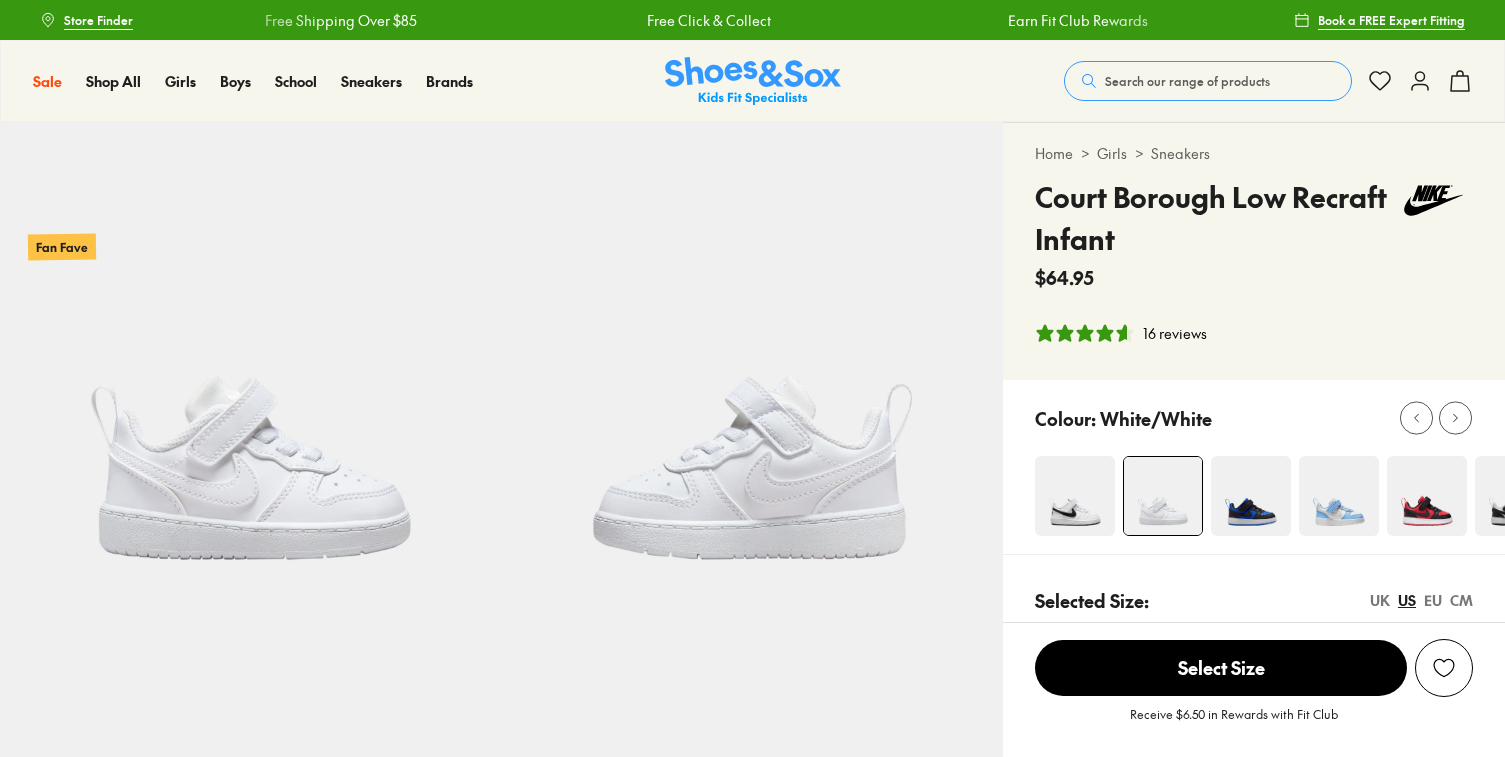 select on "*" 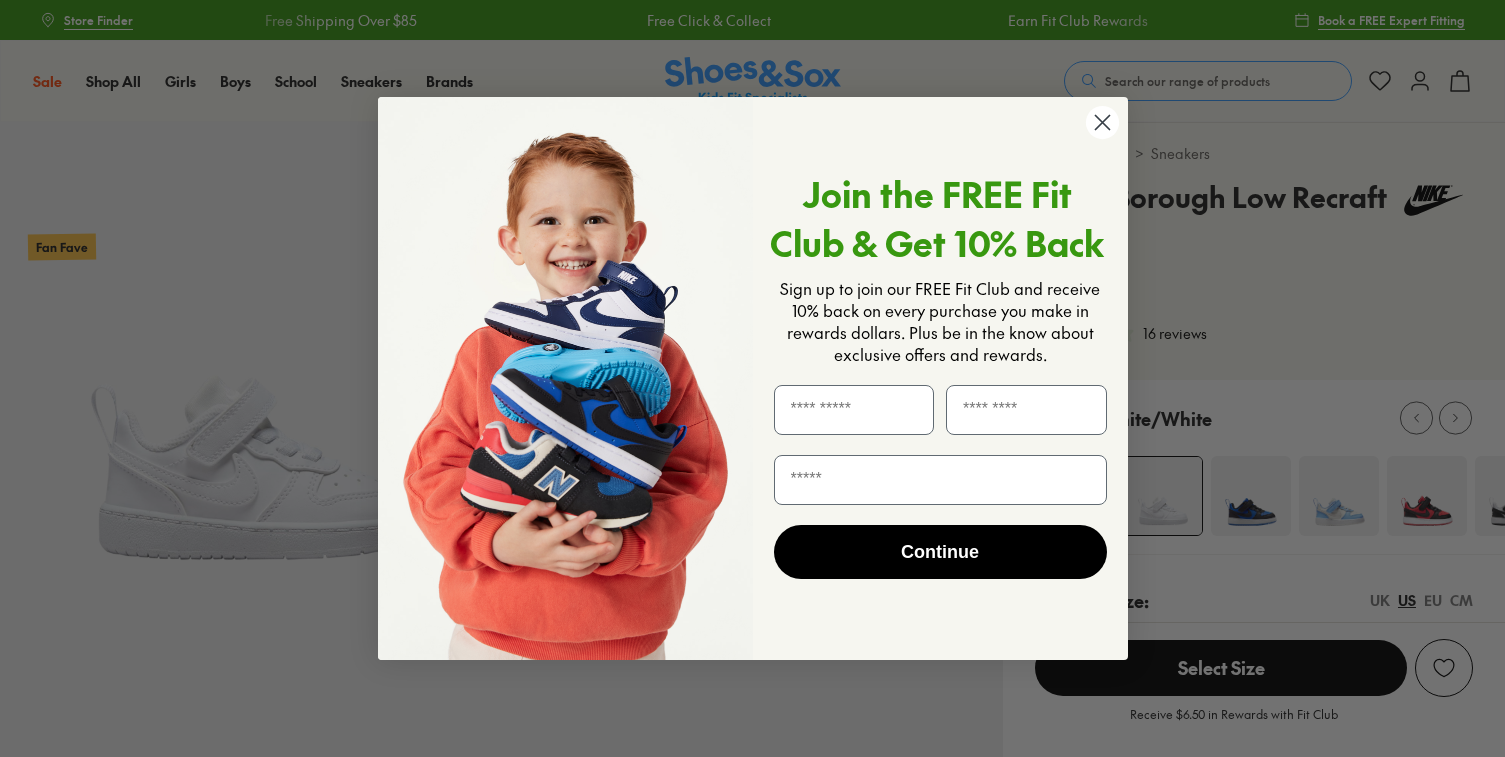 scroll, scrollTop: 0, scrollLeft: 0, axis: both 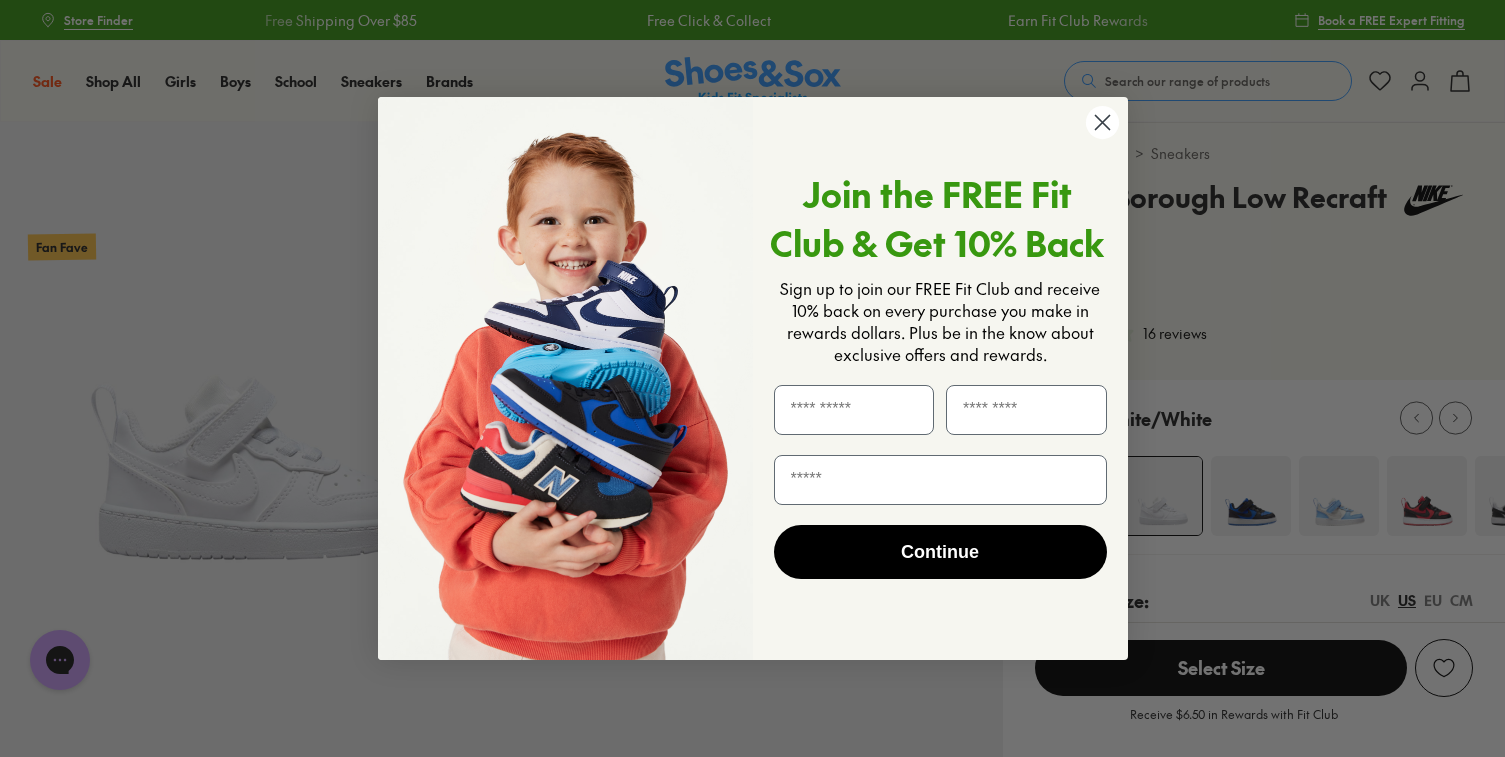 click 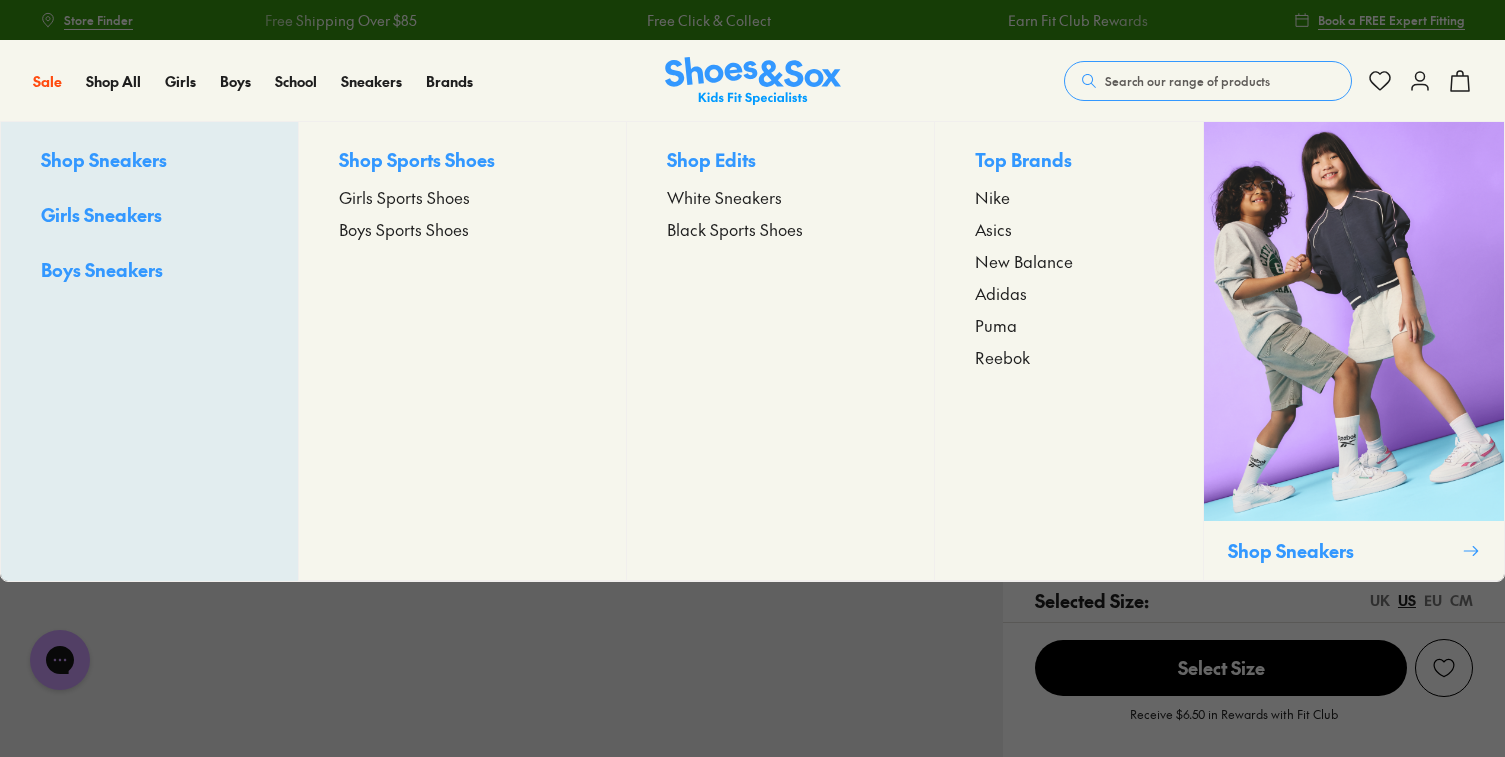click on "White Sneakers" at bounding box center (724, 197) 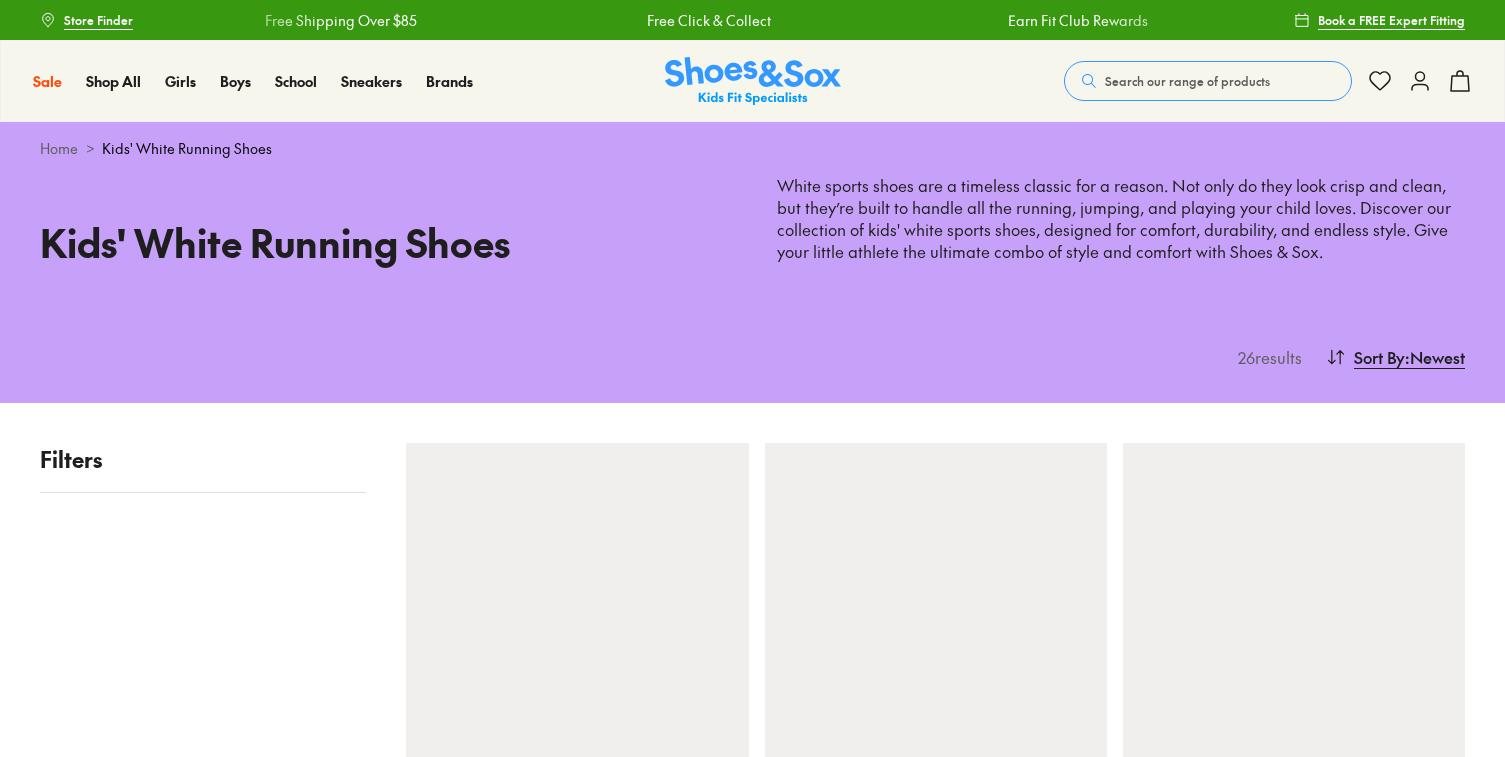 scroll, scrollTop: 0, scrollLeft: 0, axis: both 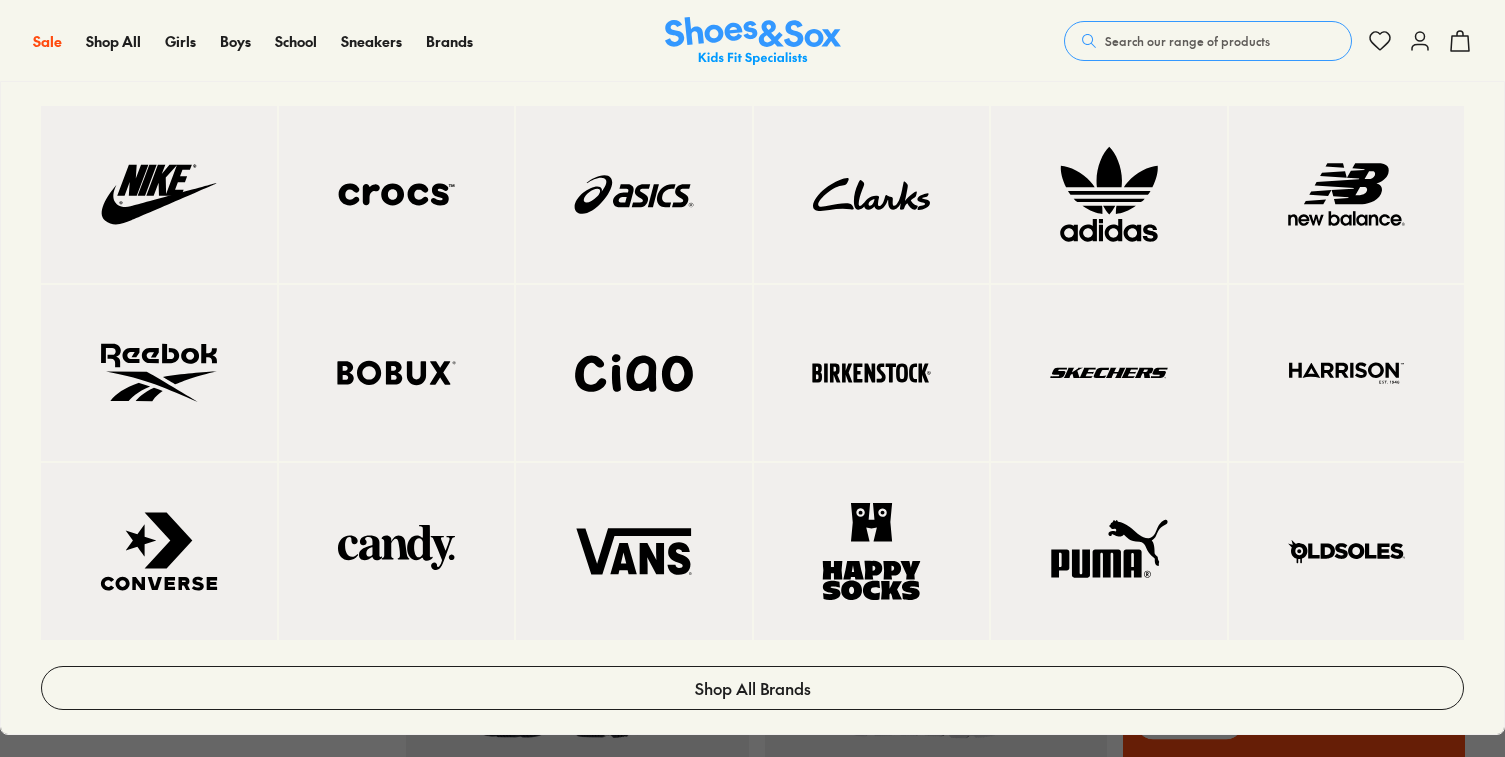 click at bounding box center (159, 194) 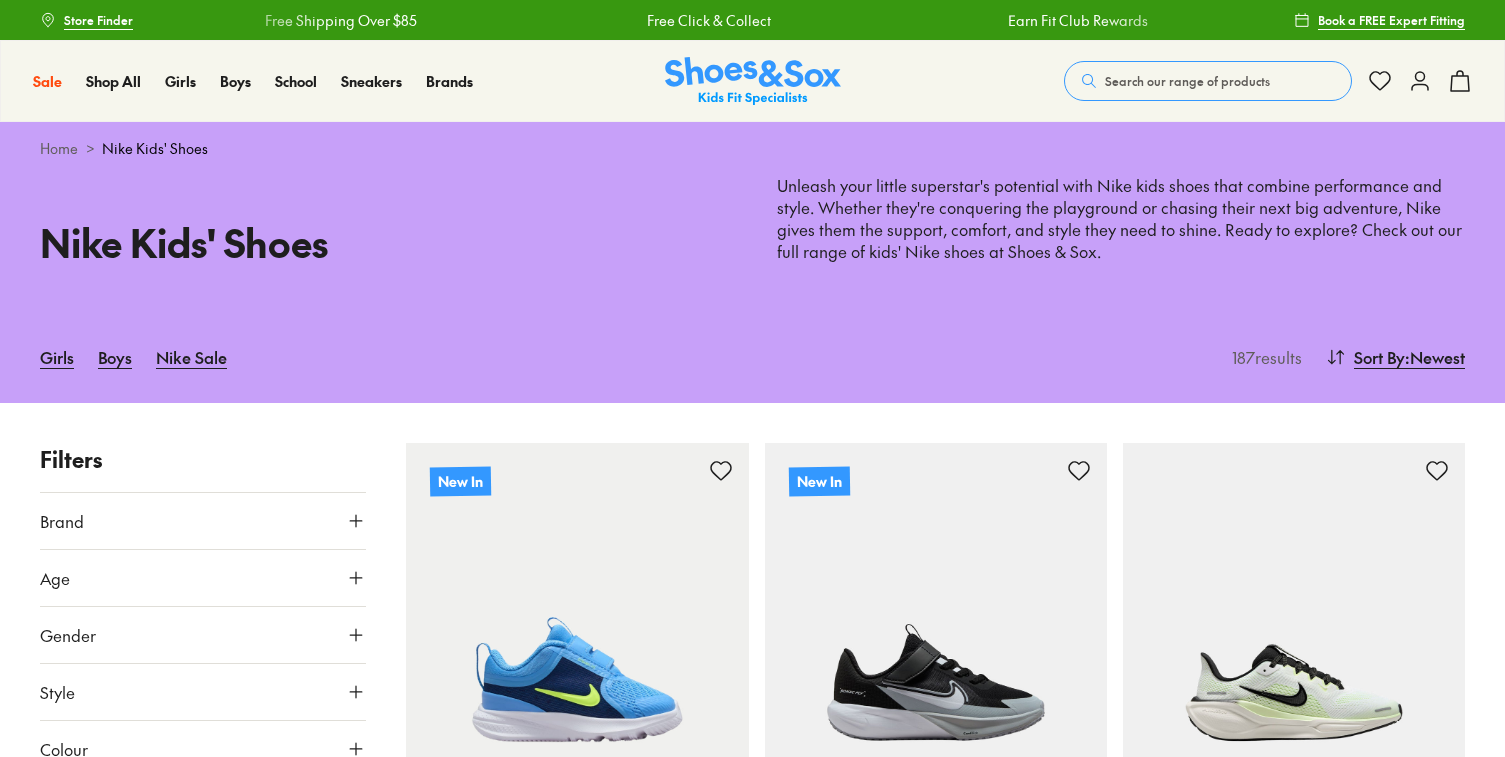 scroll, scrollTop: 0, scrollLeft: 0, axis: both 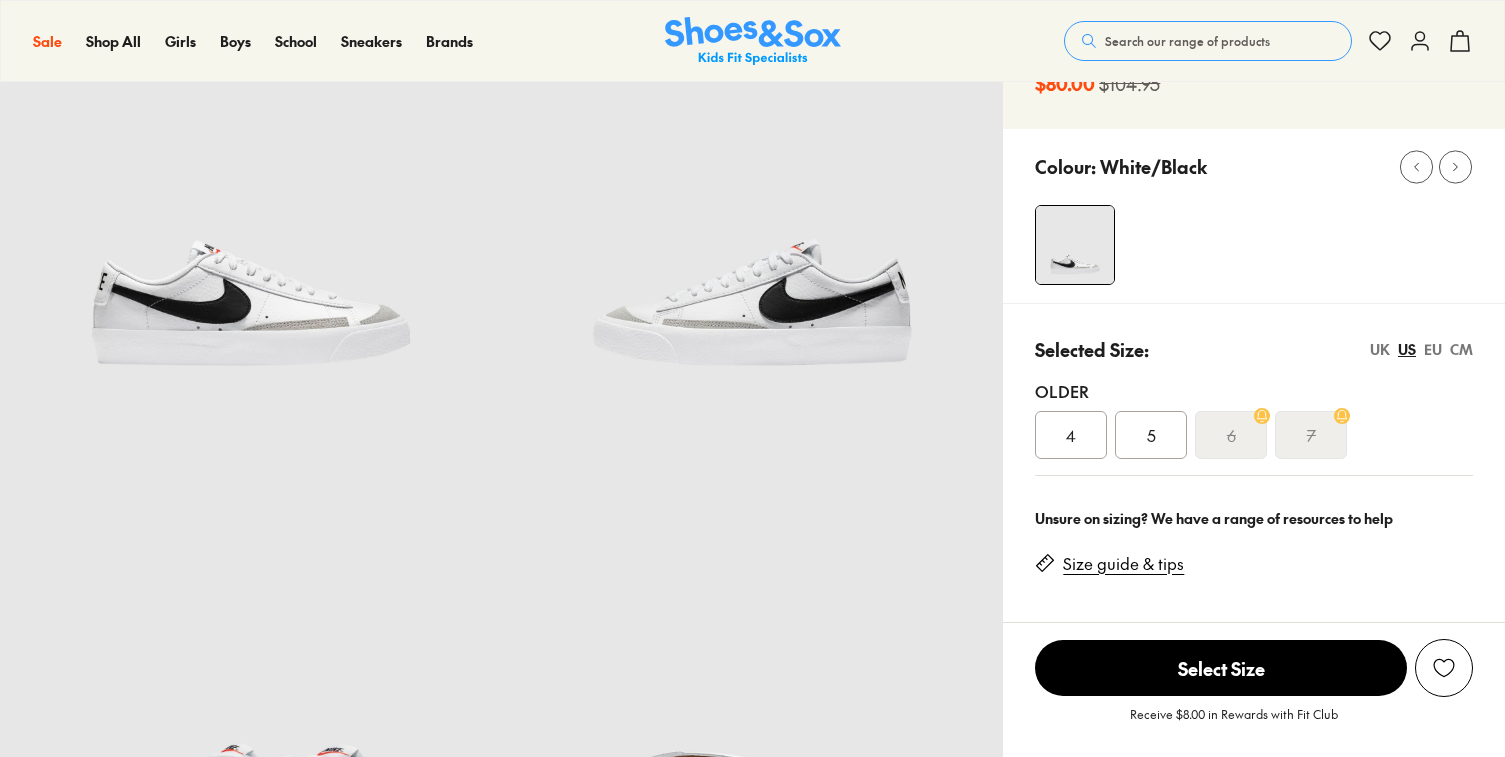 select on "*" 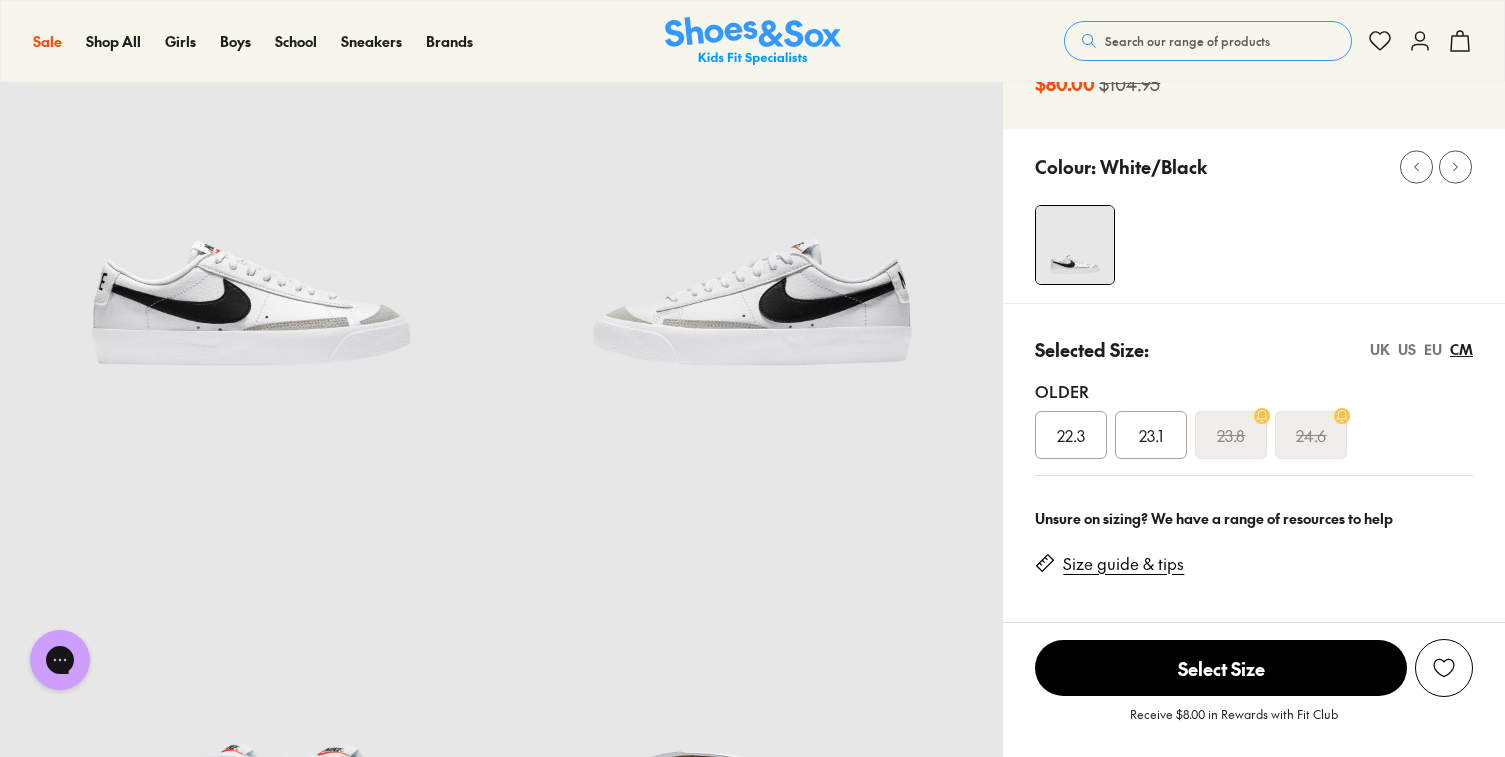 scroll, scrollTop: 0, scrollLeft: 0, axis: both 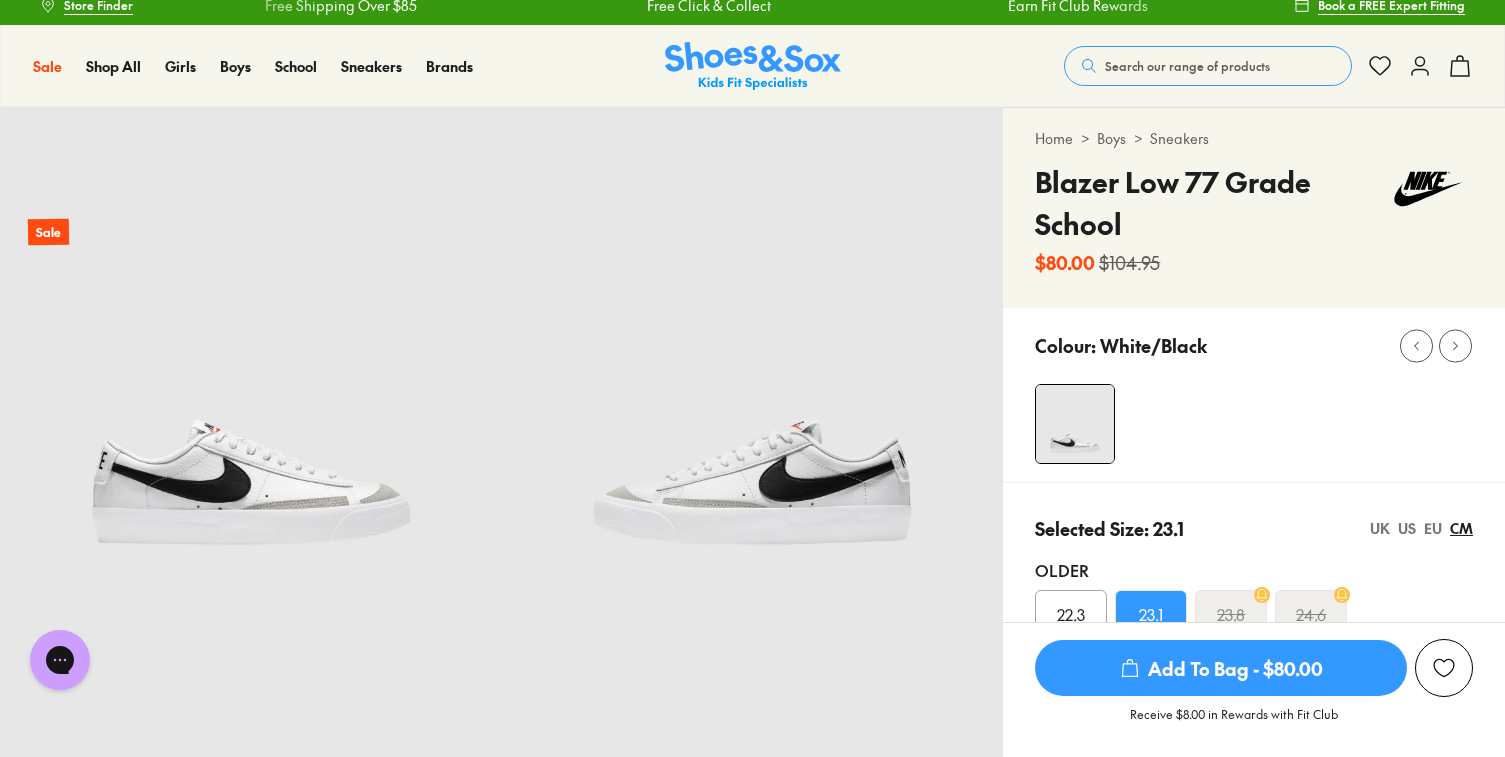 click on "22.3" at bounding box center (1071, 614) 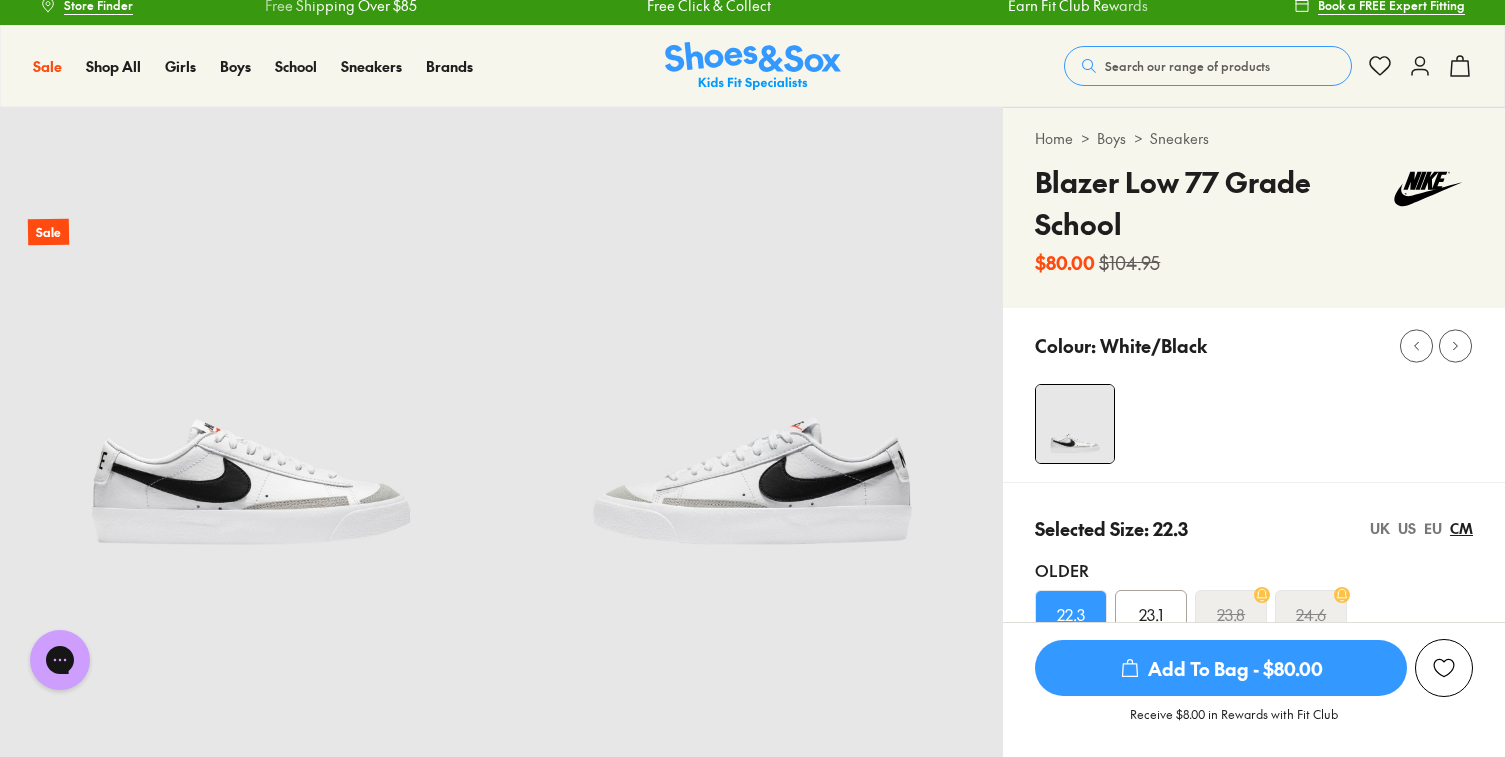 click on "Add To Bag - $80.00" at bounding box center (1221, 668) 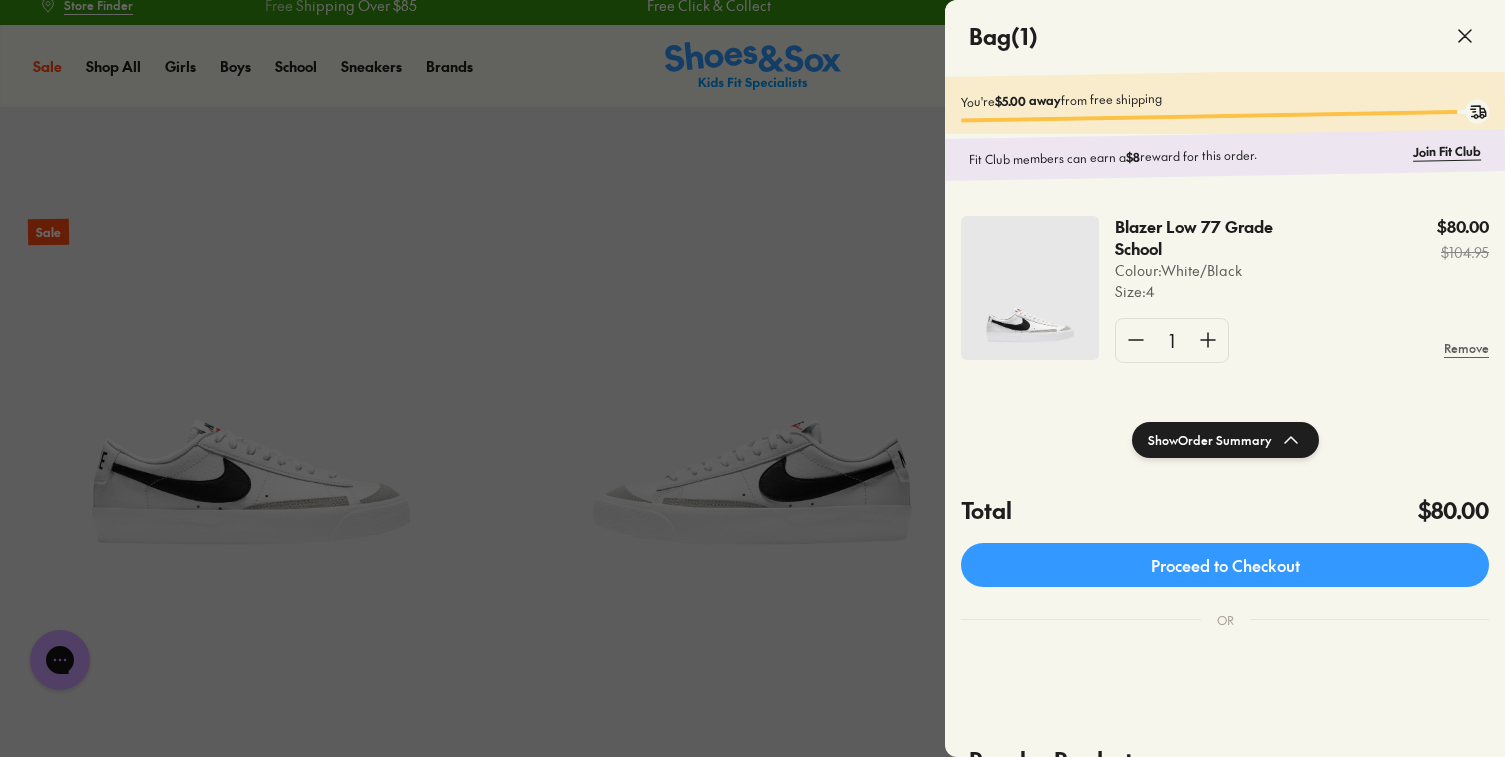 click 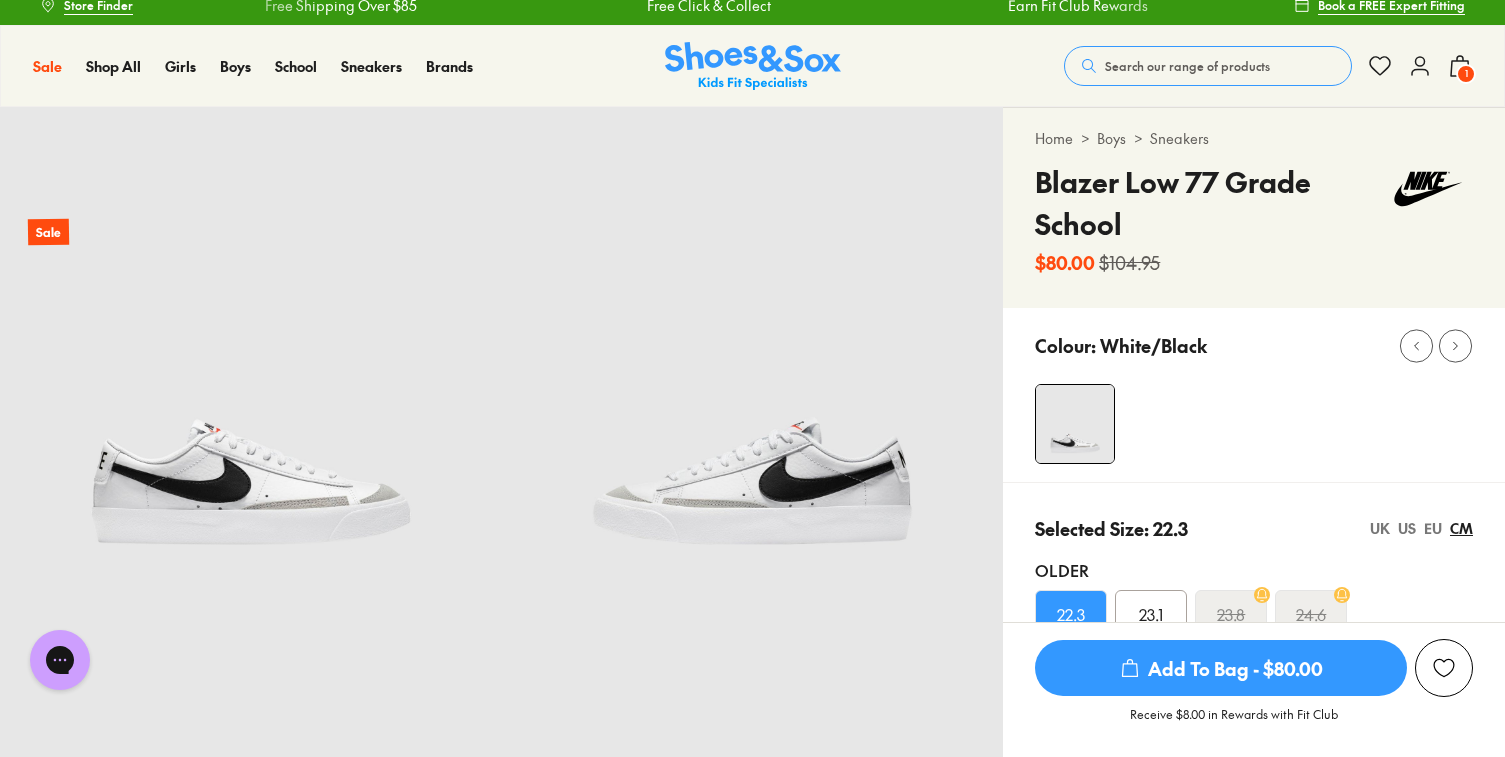 click on "23.1" at bounding box center (1151, 614) 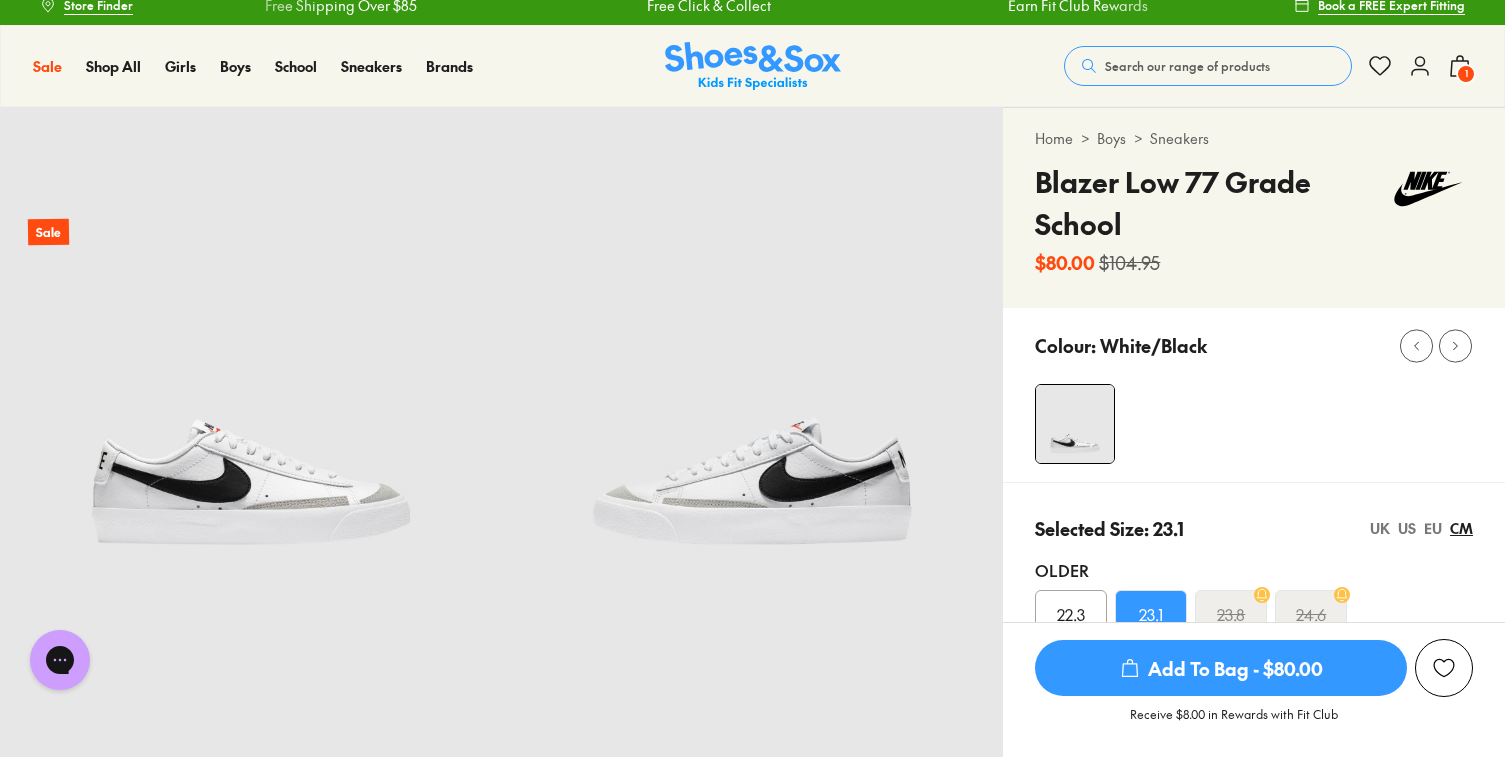 click on "Add To Bag - $80.00" at bounding box center [1221, 668] 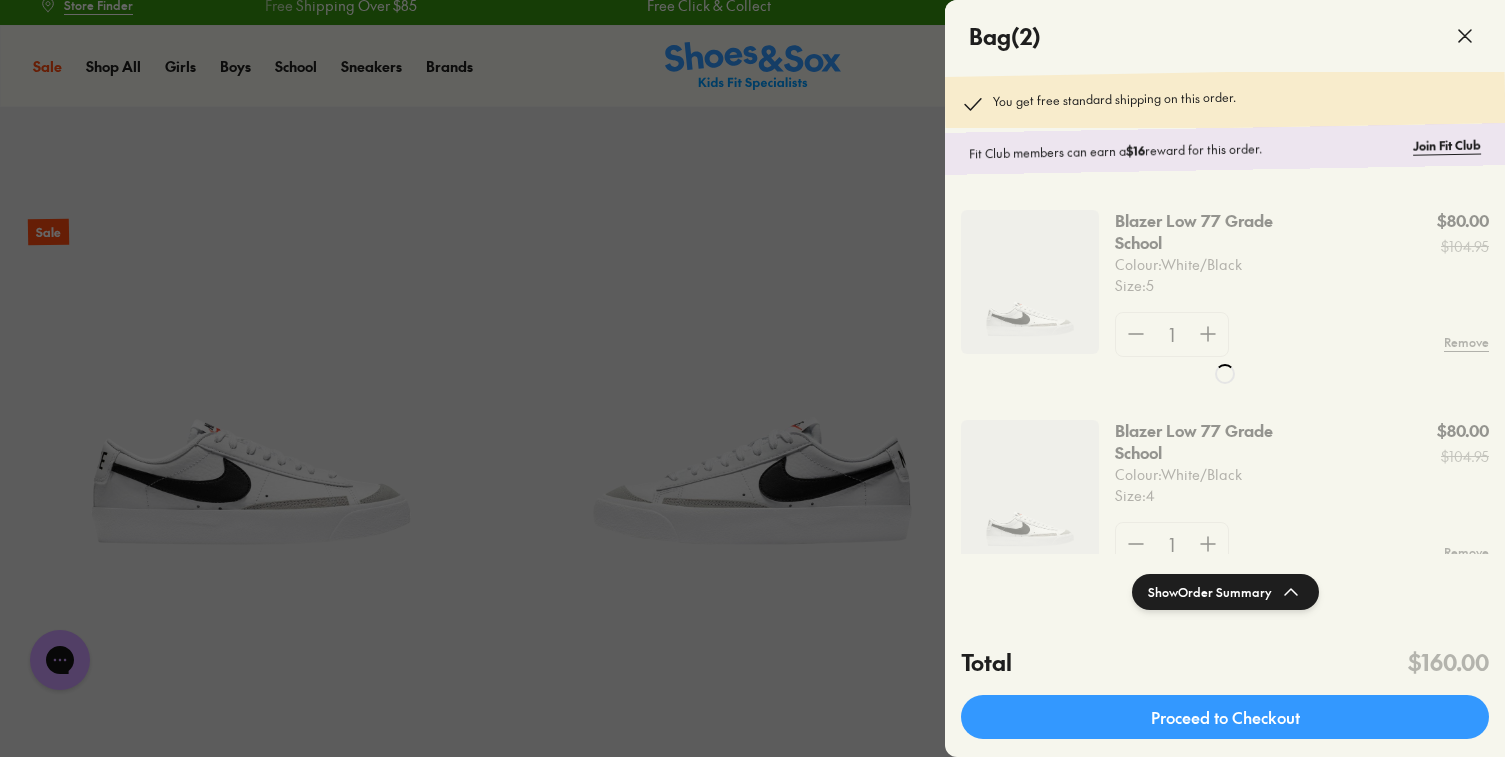 click 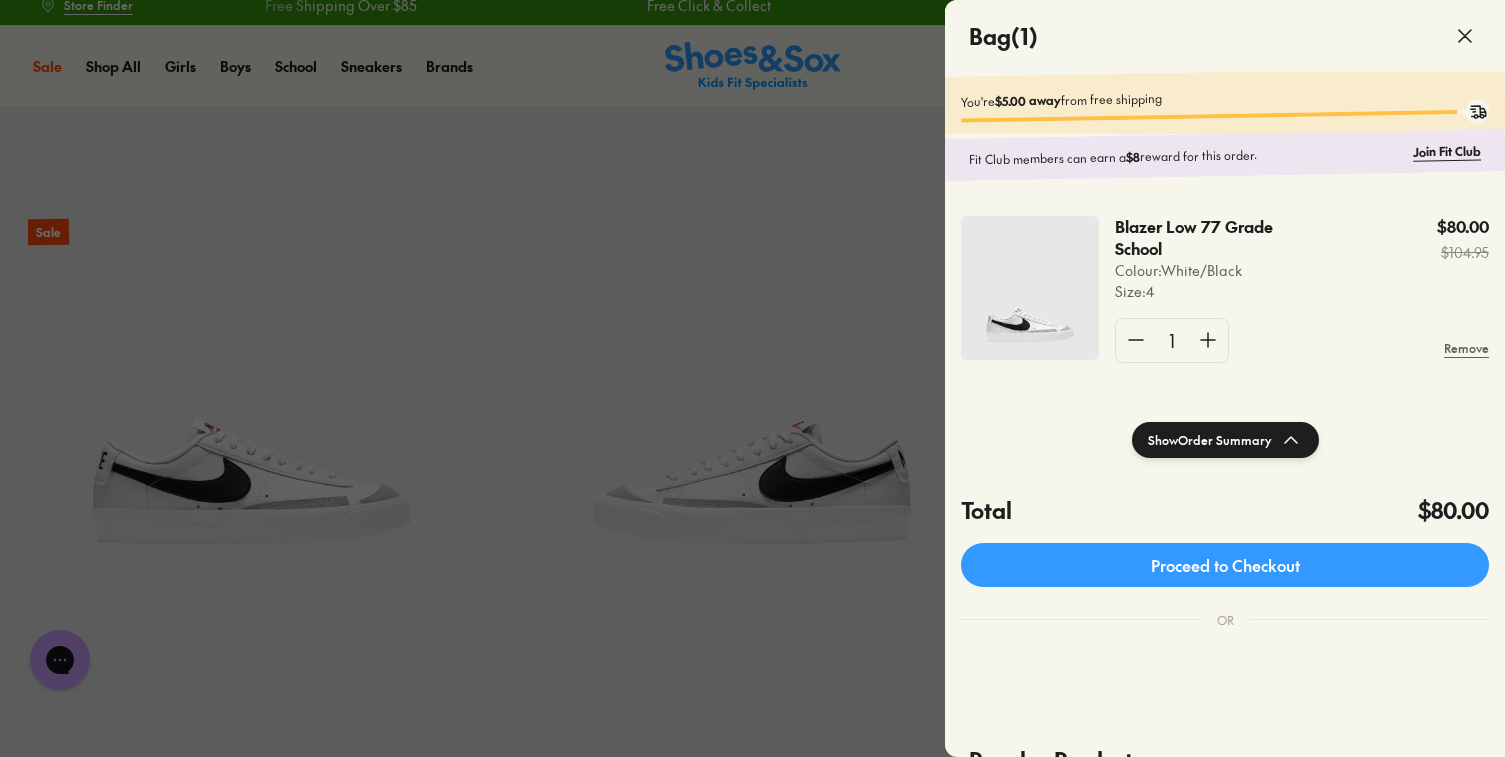 click 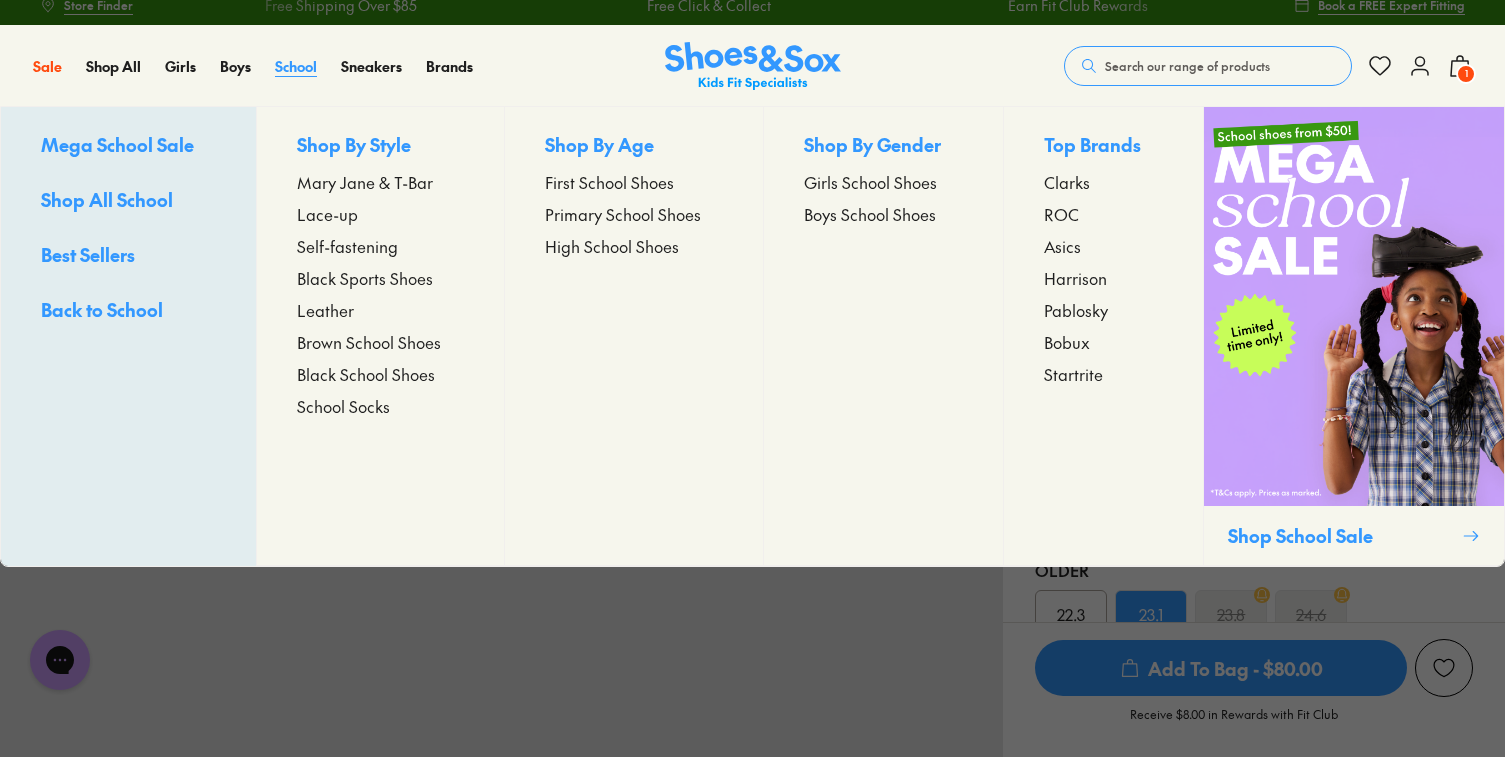 click on "School" at bounding box center [296, 66] 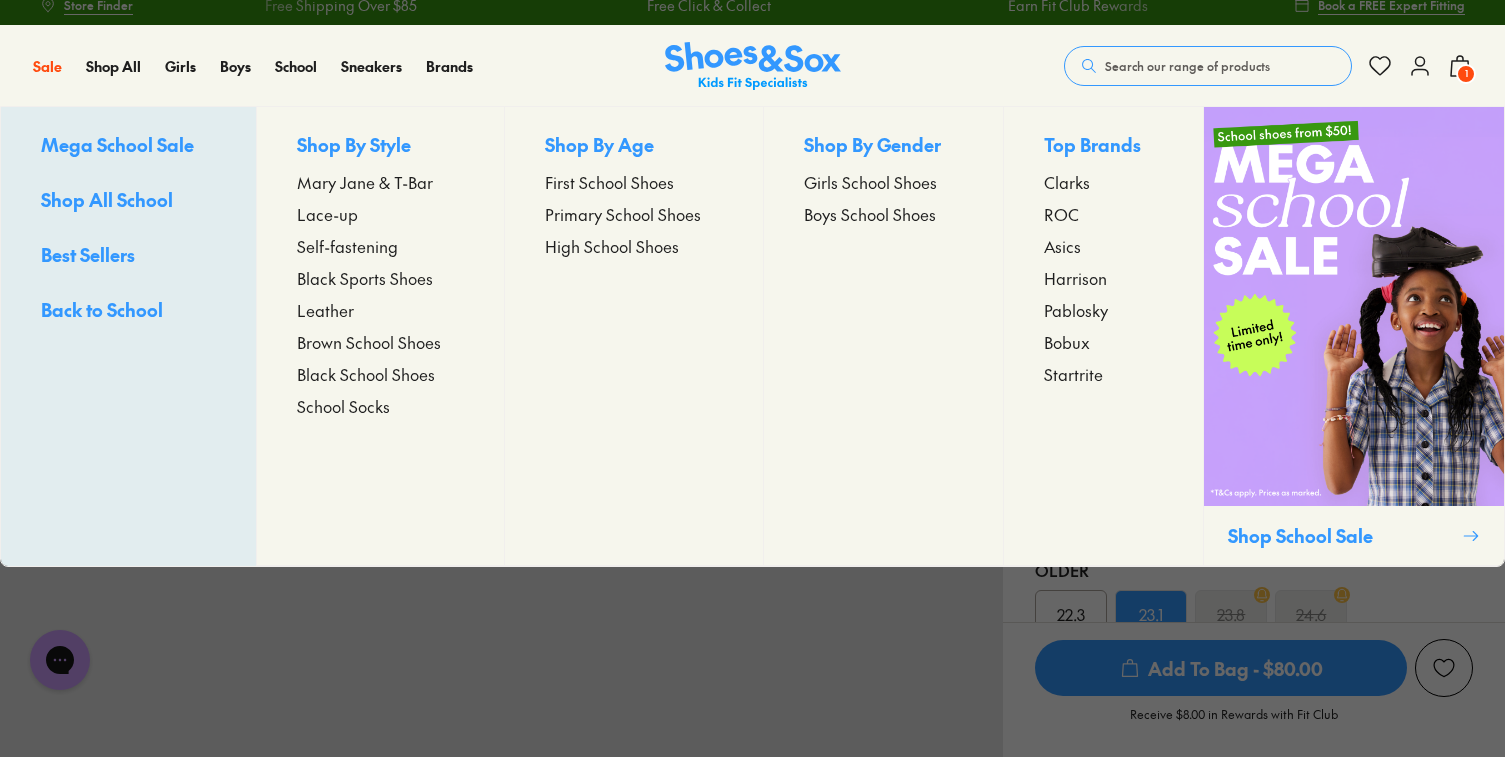 click on "Mary Jane & T-Bar" at bounding box center [365, 182] 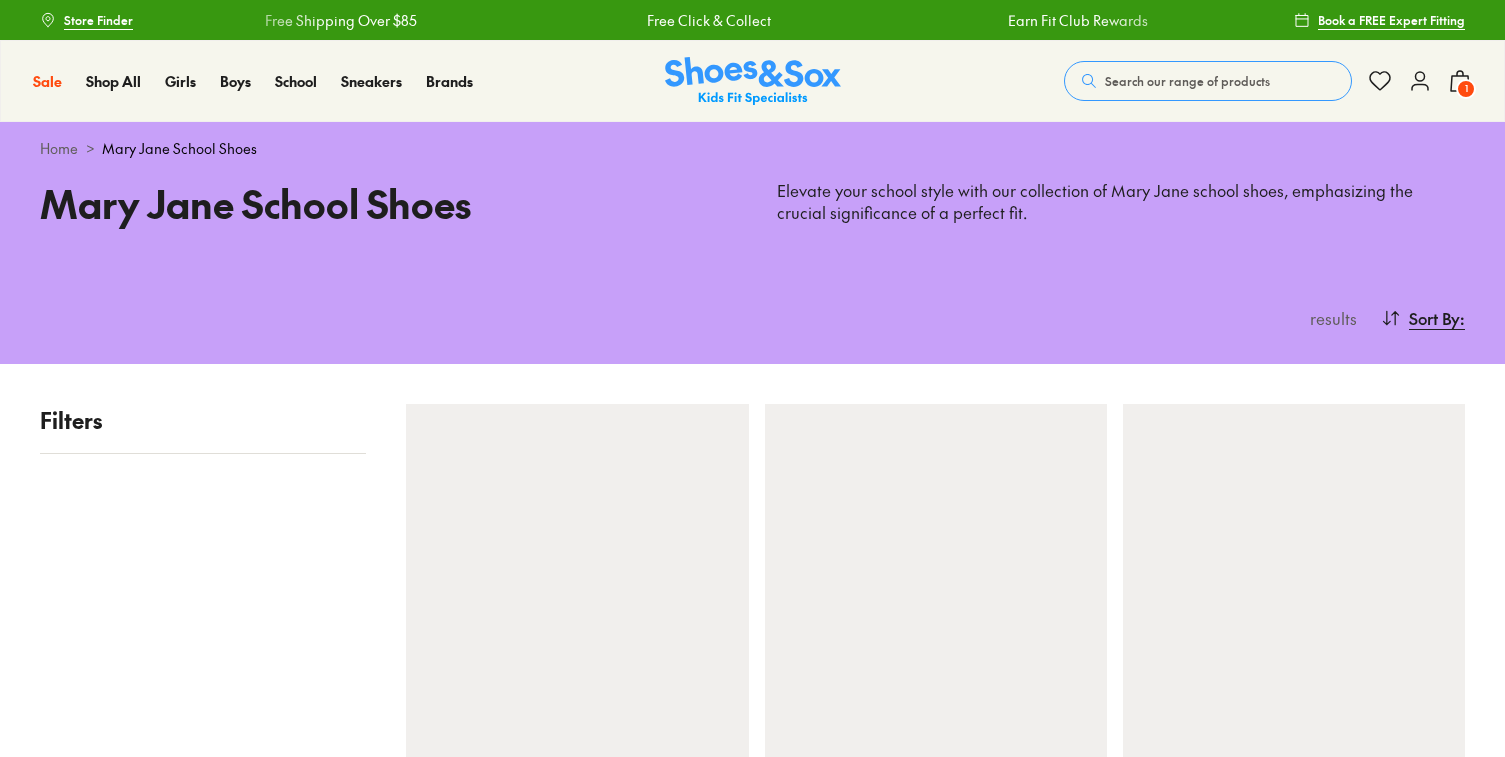scroll, scrollTop: 0, scrollLeft: 0, axis: both 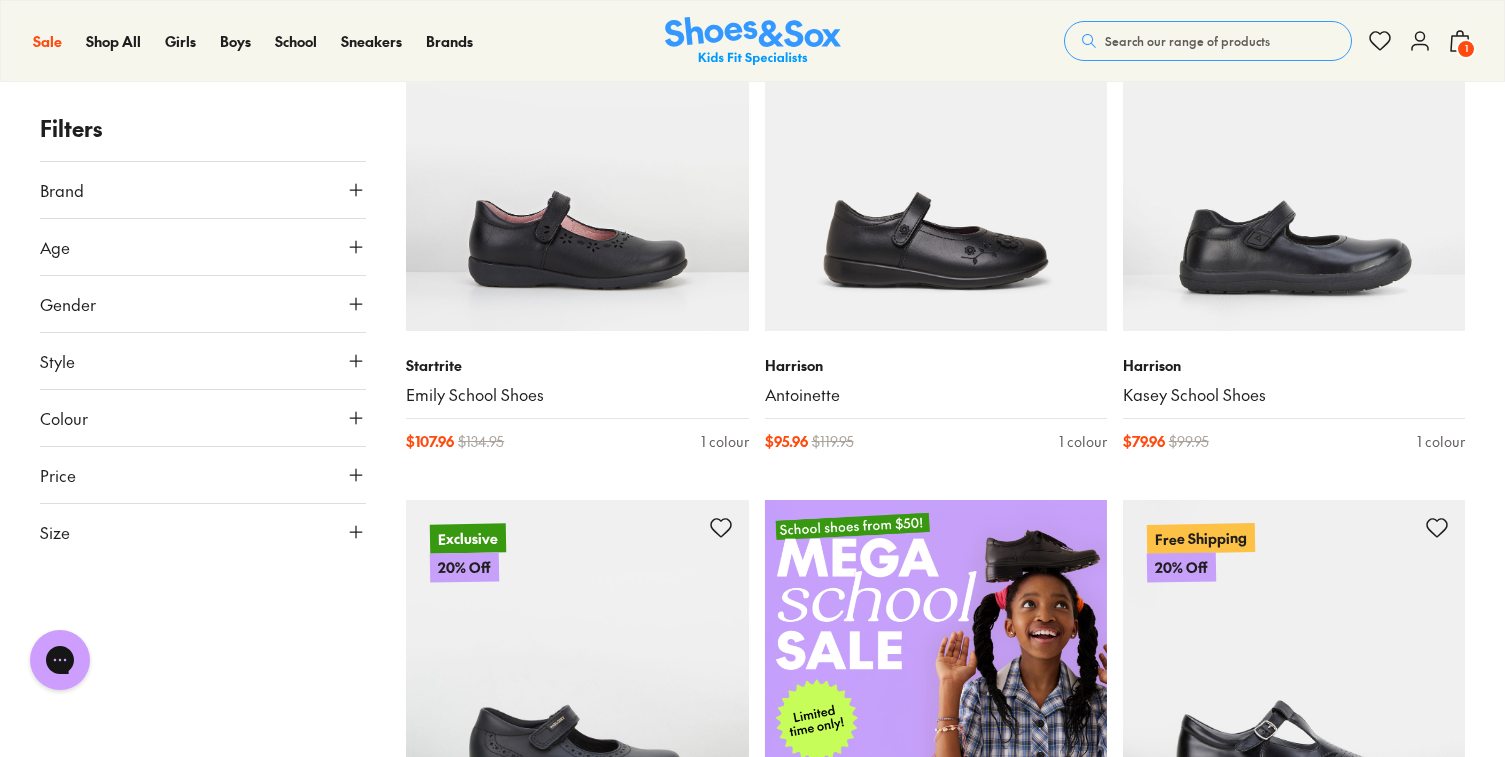 click on "Brand" at bounding box center (203, 190) 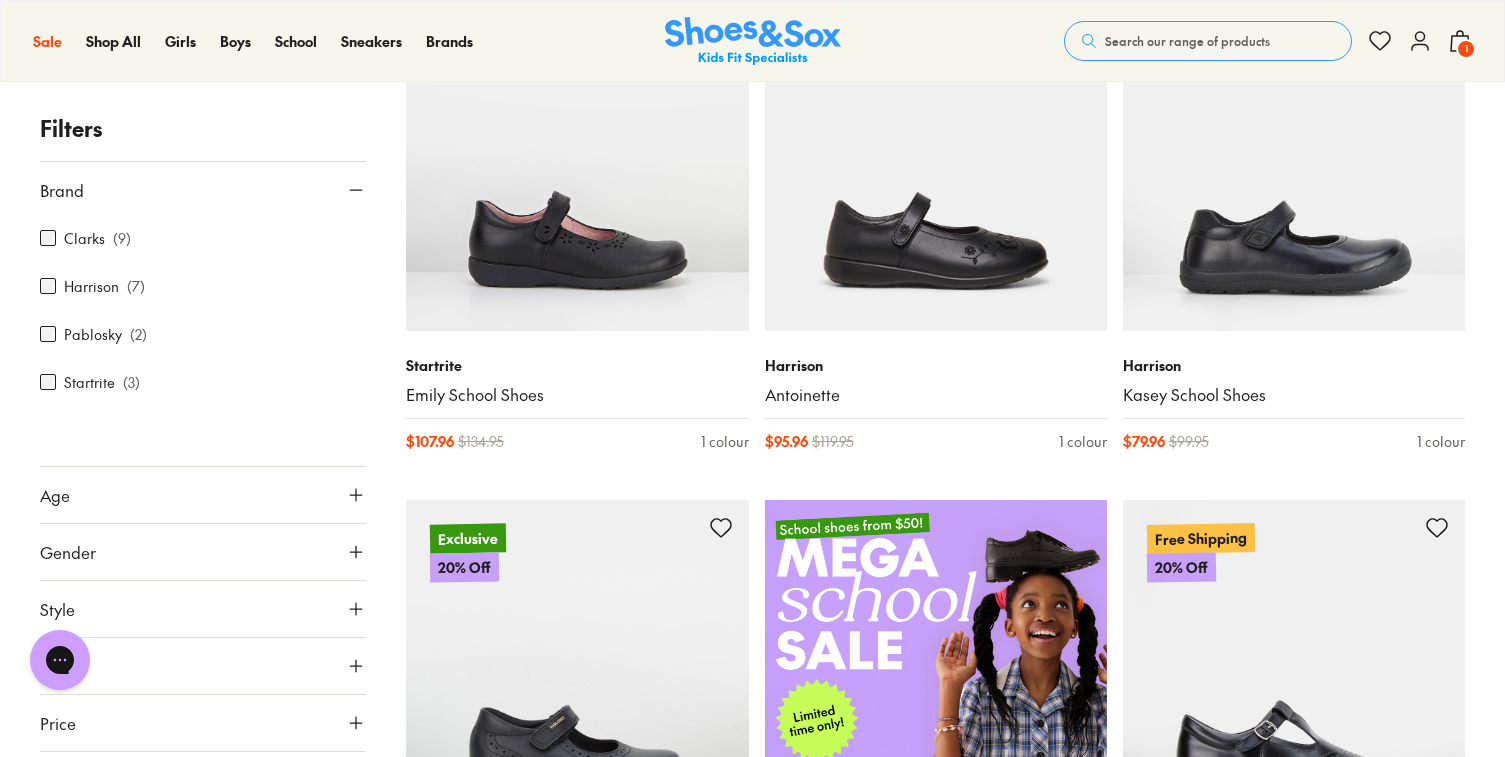 click on "Clarks" at bounding box center [84, 238] 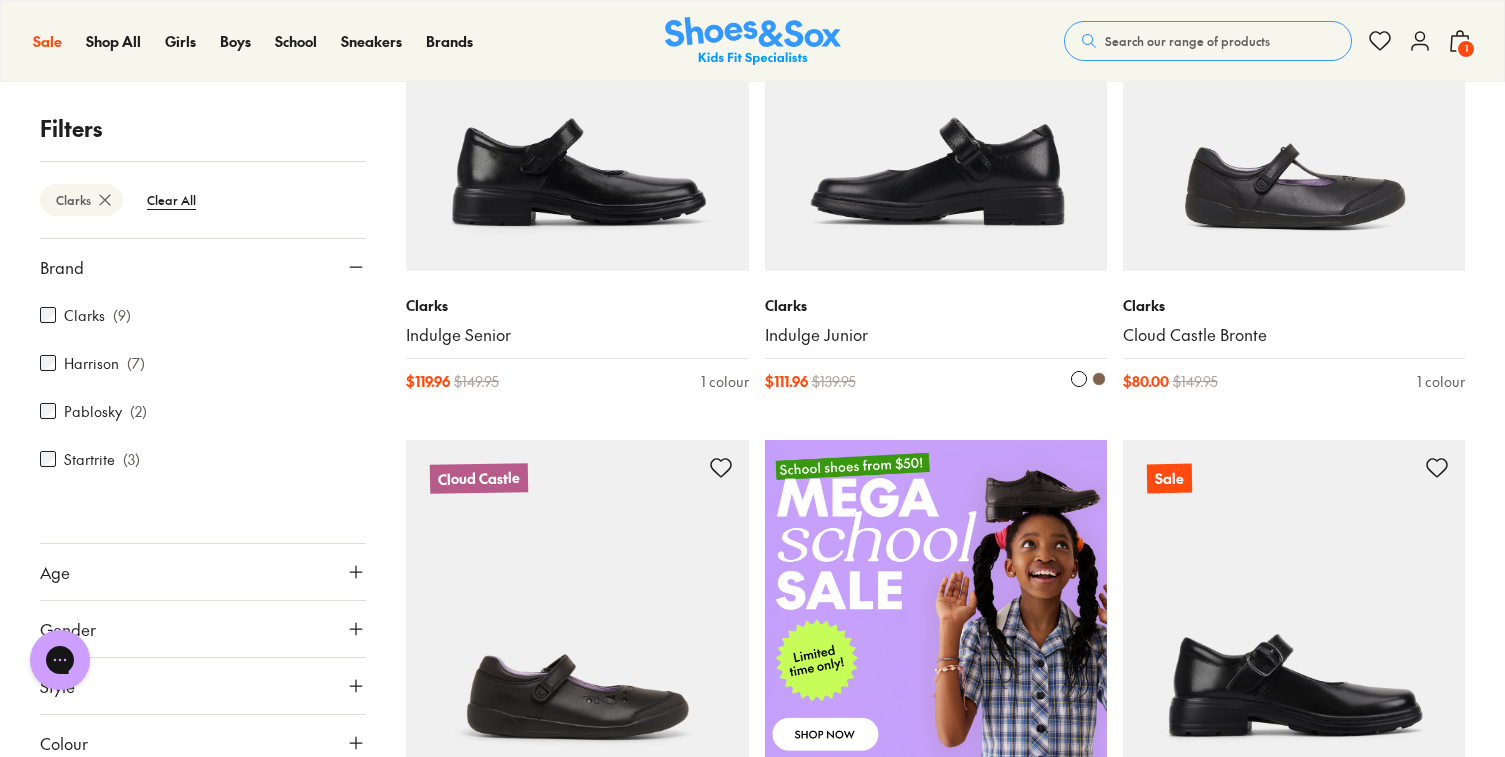 scroll, scrollTop: 474, scrollLeft: 0, axis: vertical 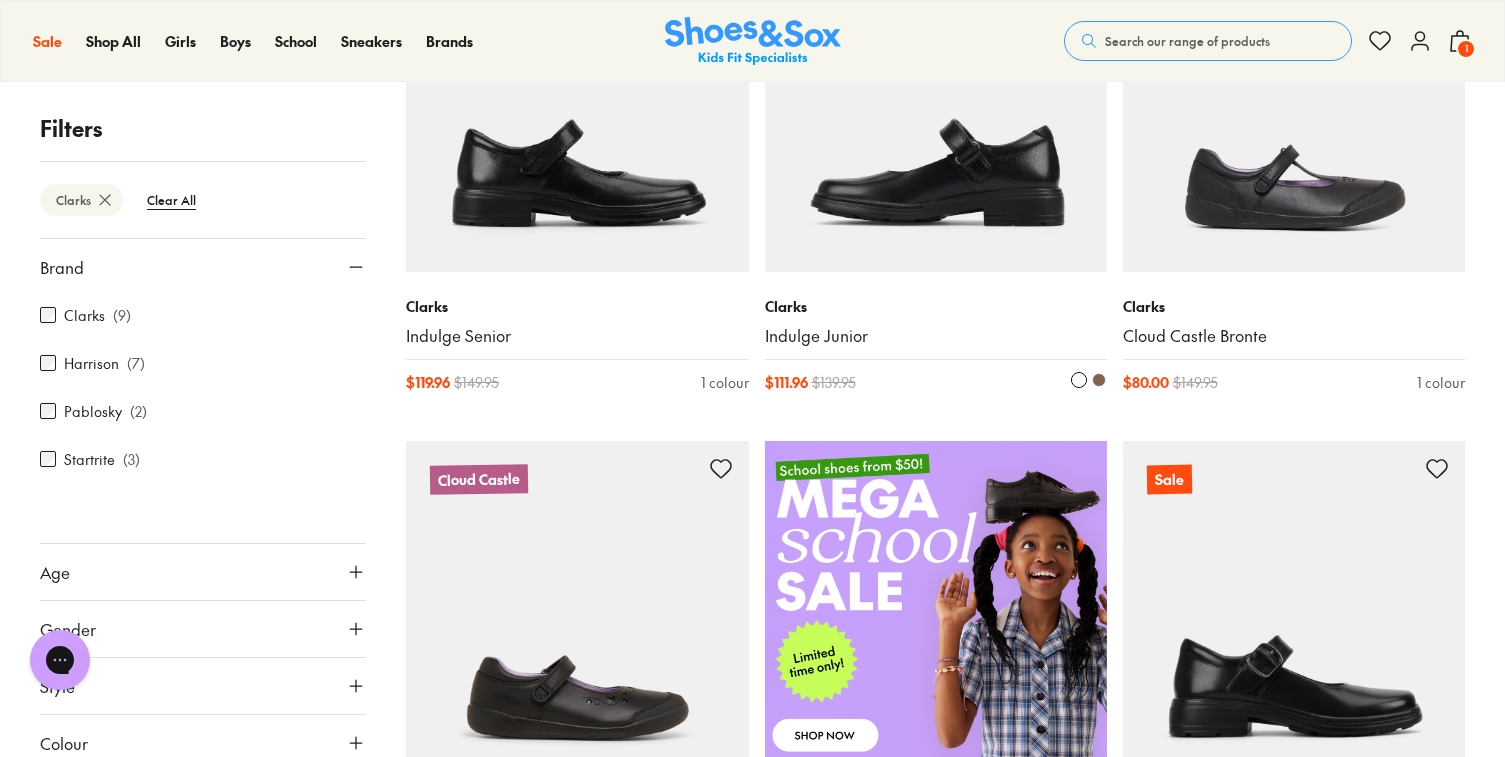 click at bounding box center (936, 101) 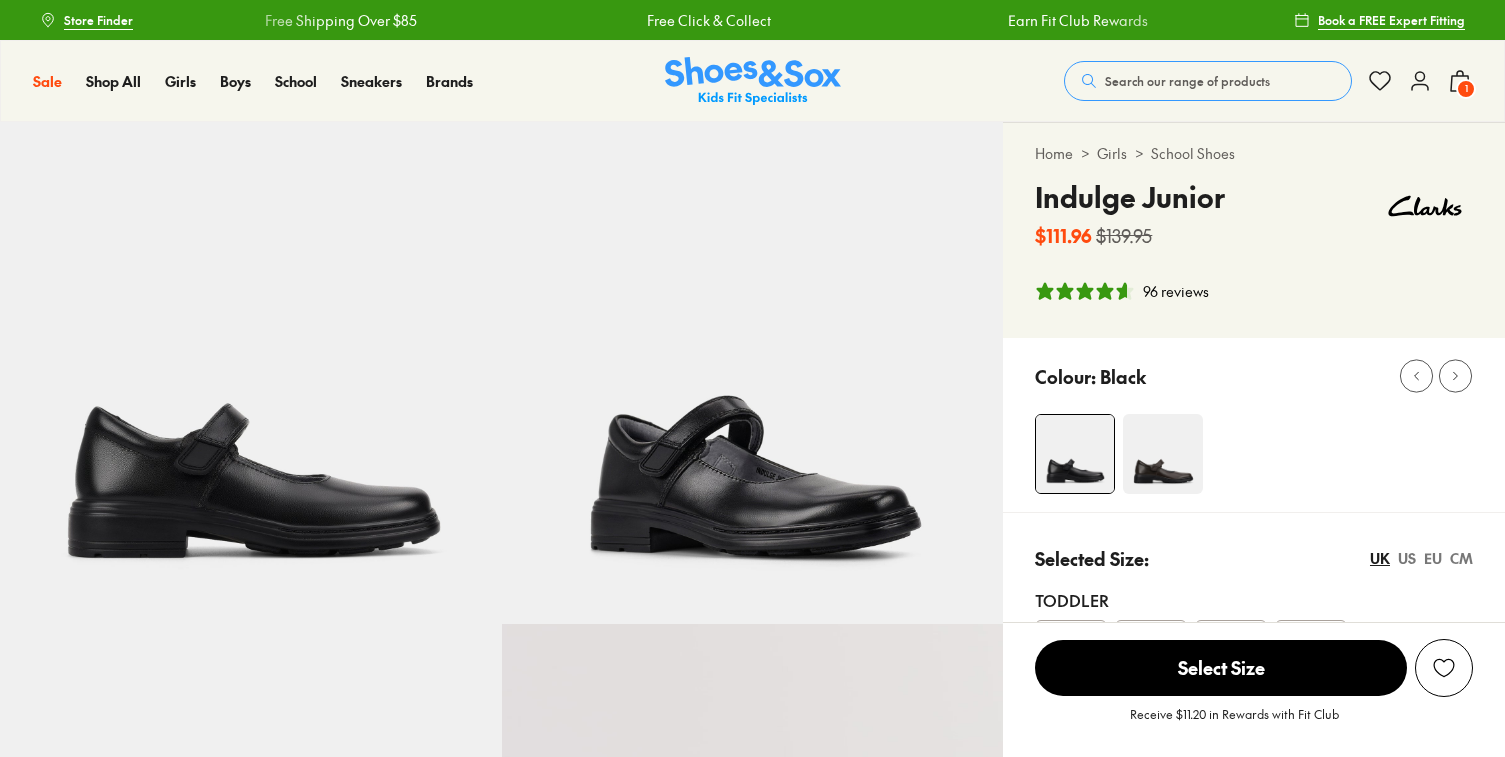 scroll, scrollTop: 0, scrollLeft: 0, axis: both 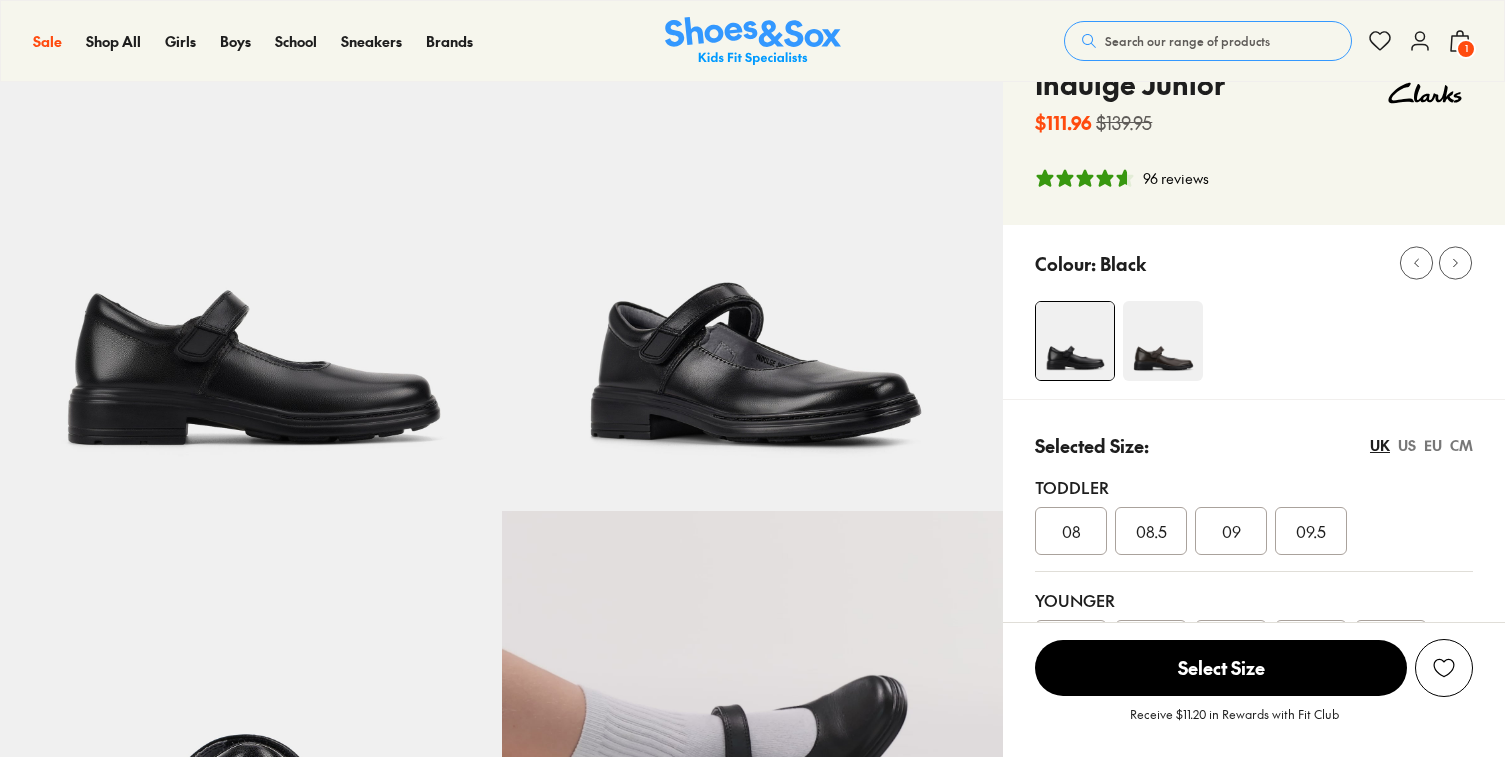 click on "CM" at bounding box center [1461, 445] 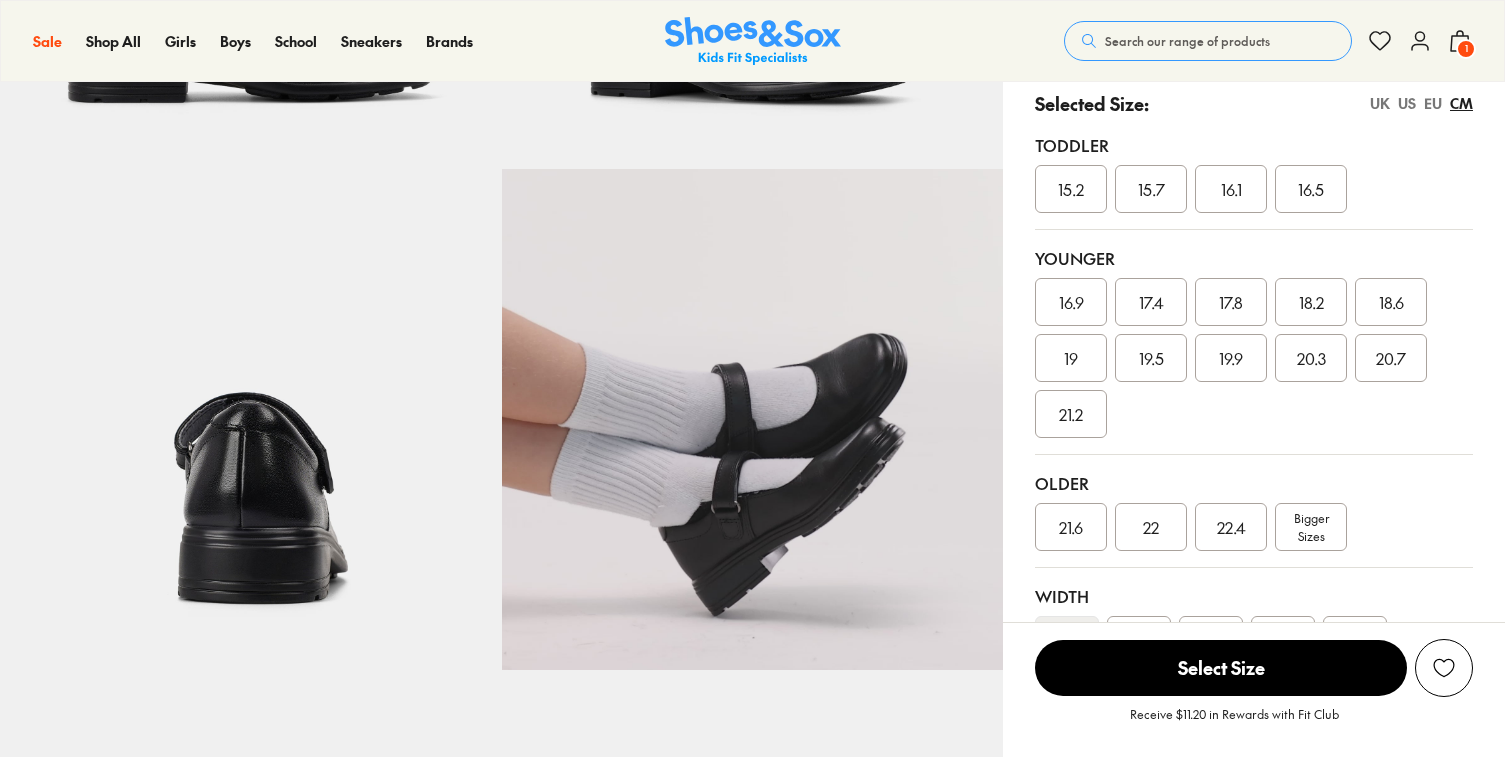 scroll, scrollTop: 456, scrollLeft: 0, axis: vertical 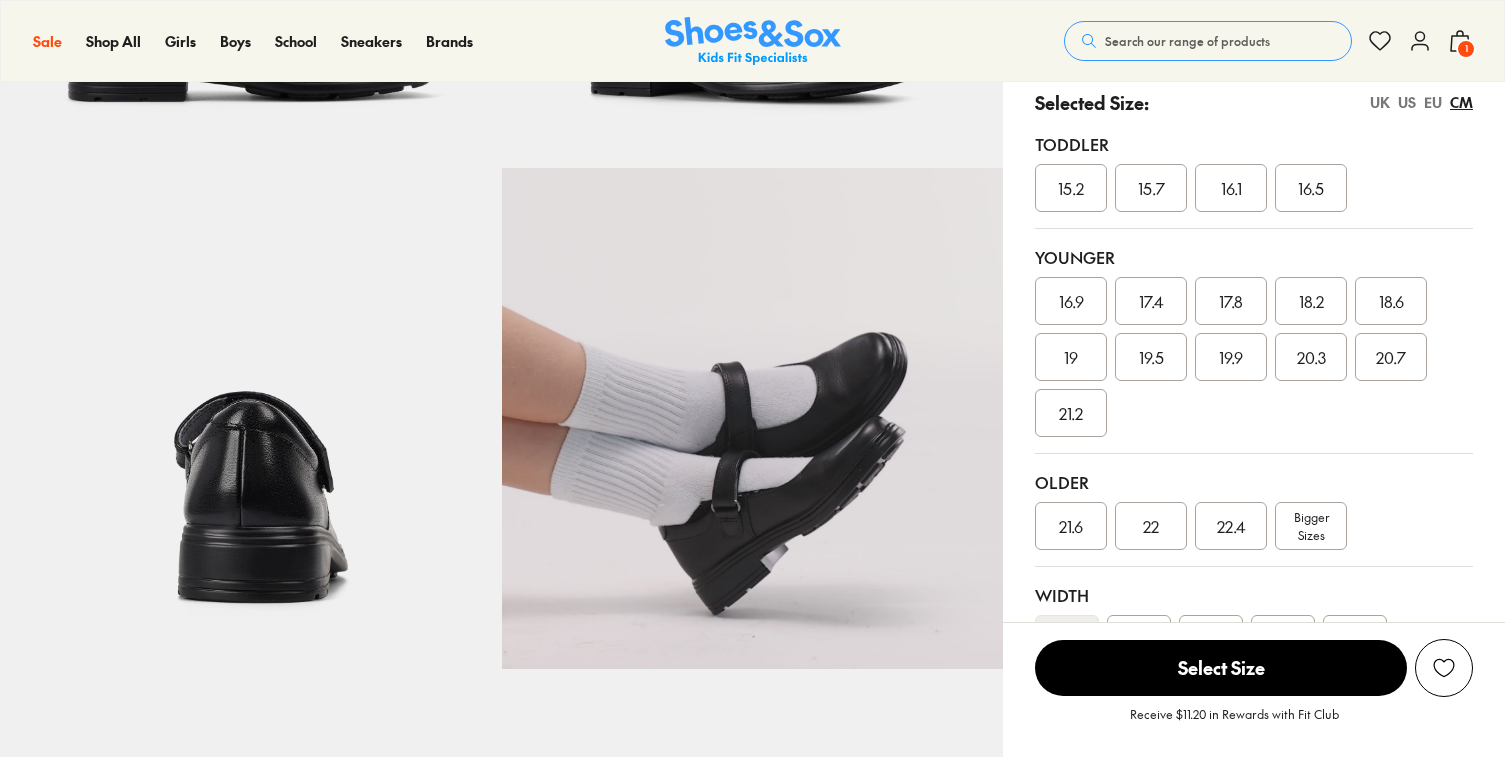 click on "22.4" at bounding box center [1231, 526] 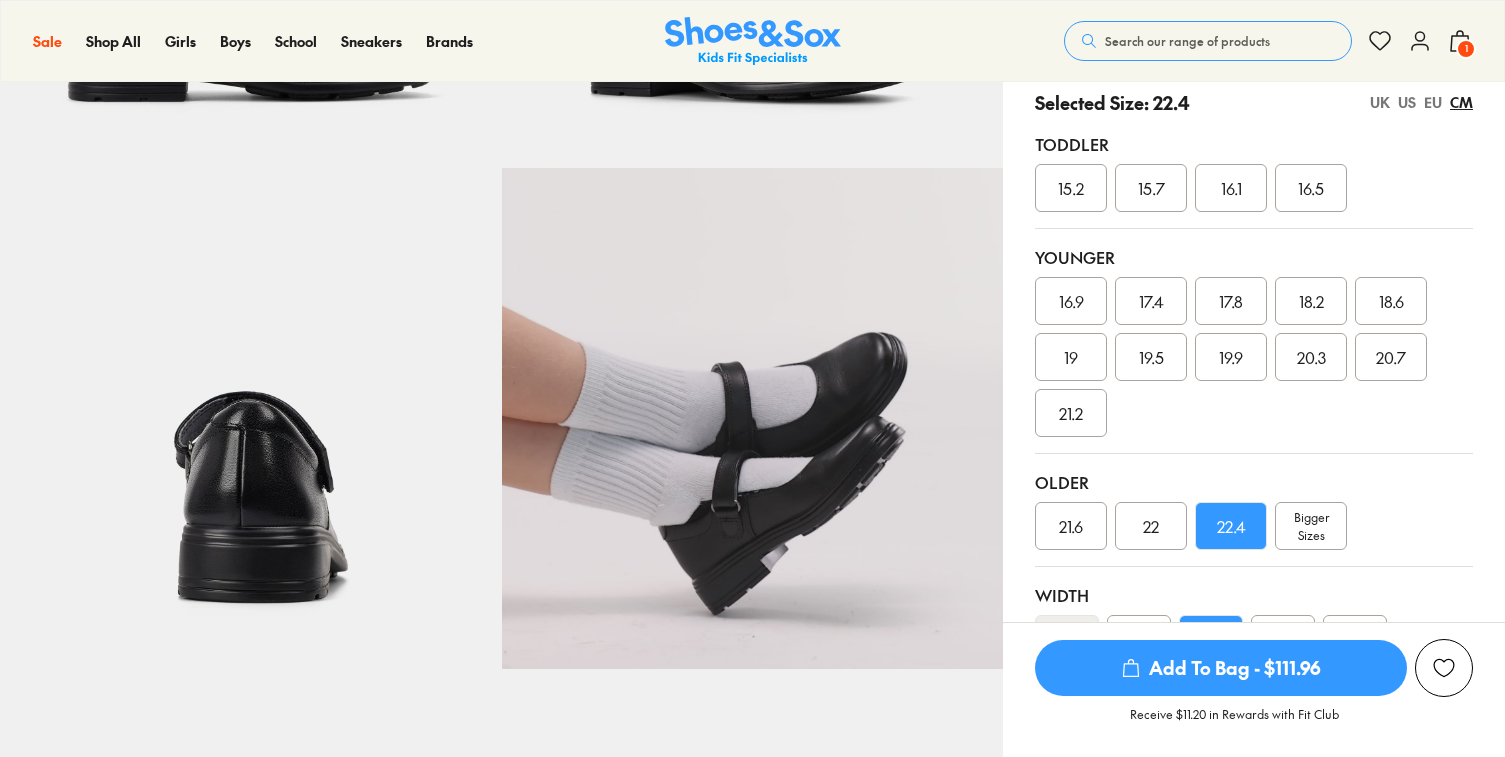click on "22" at bounding box center [1151, 526] 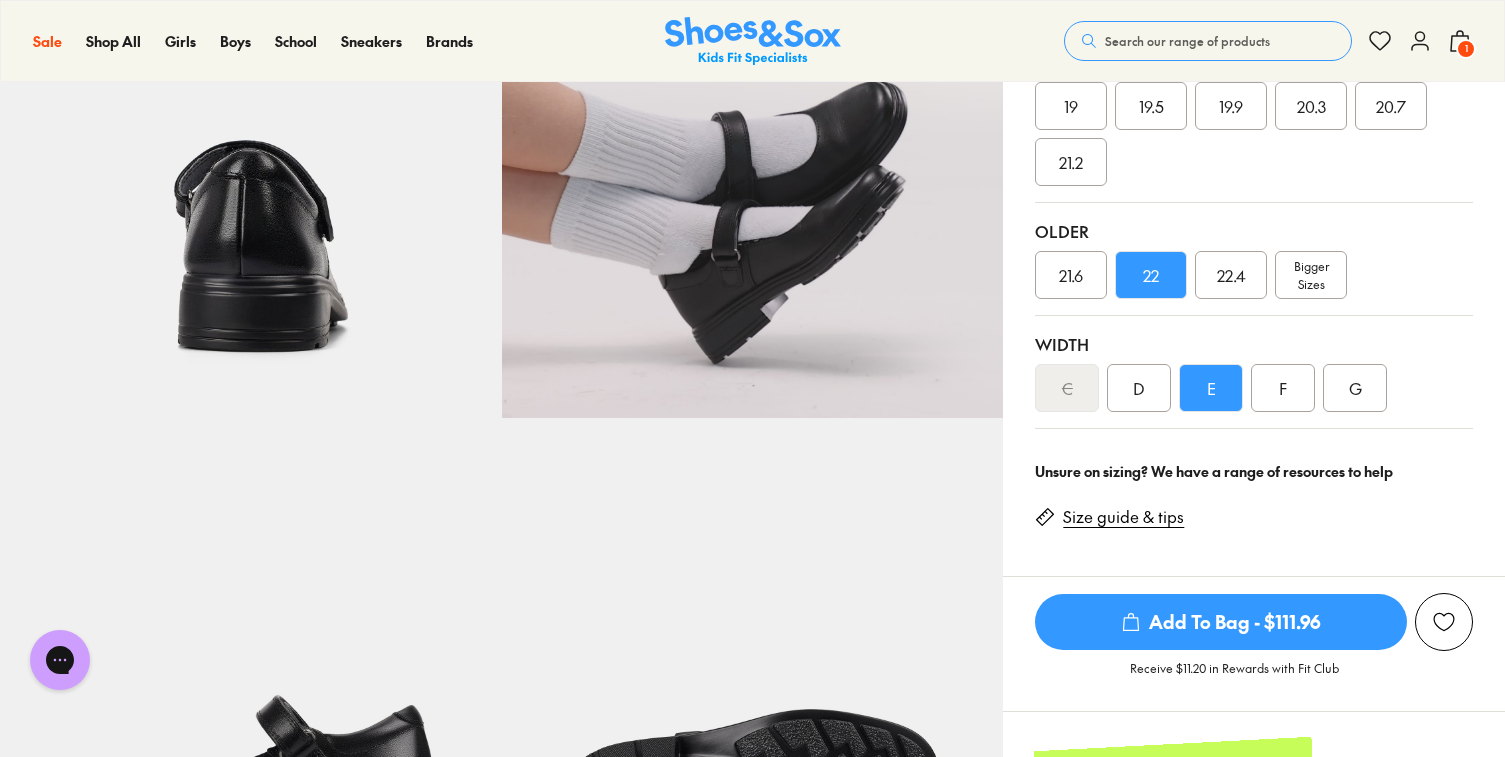 scroll, scrollTop: 0, scrollLeft: 0, axis: both 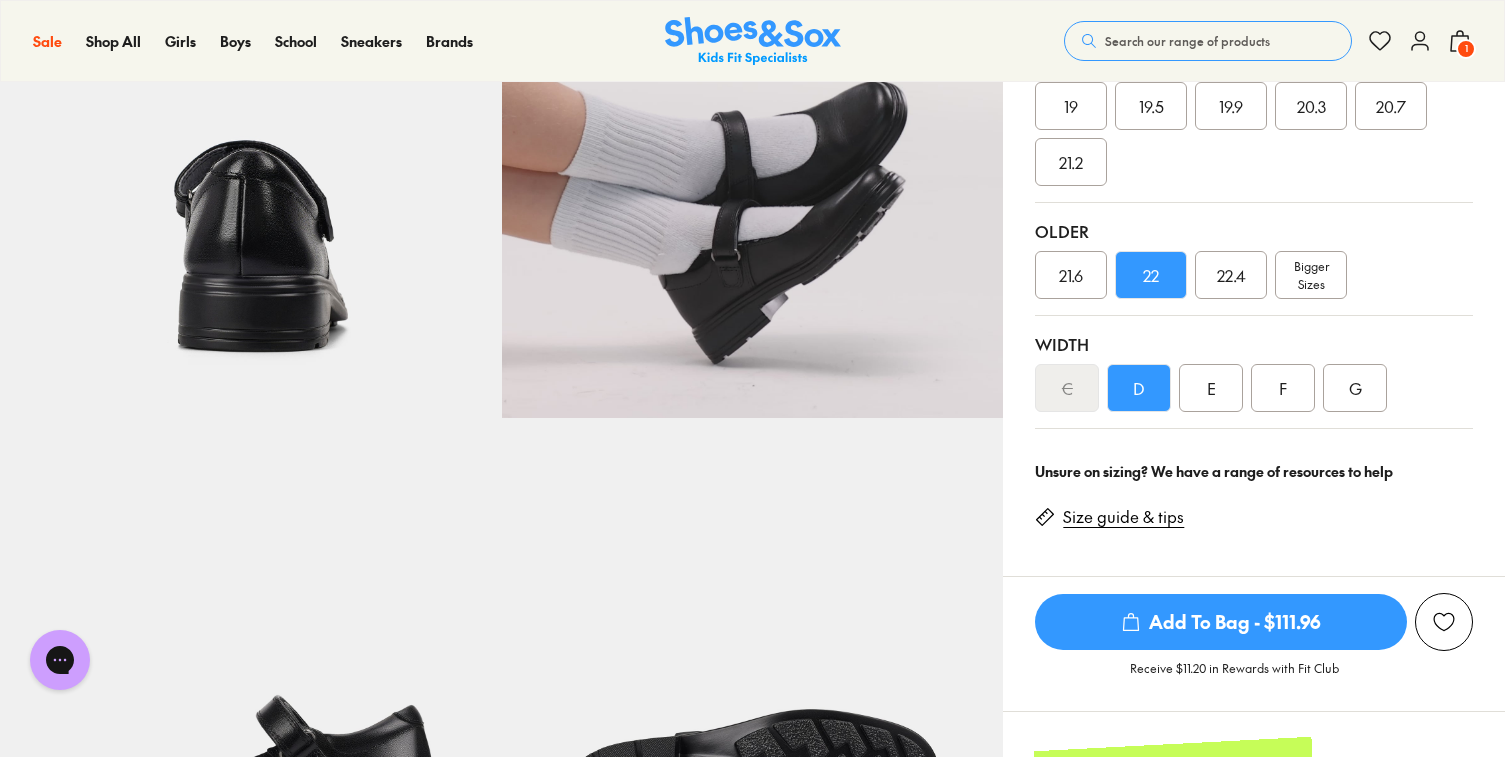 click on "Add To Bag - $111.96" at bounding box center (1221, 622) 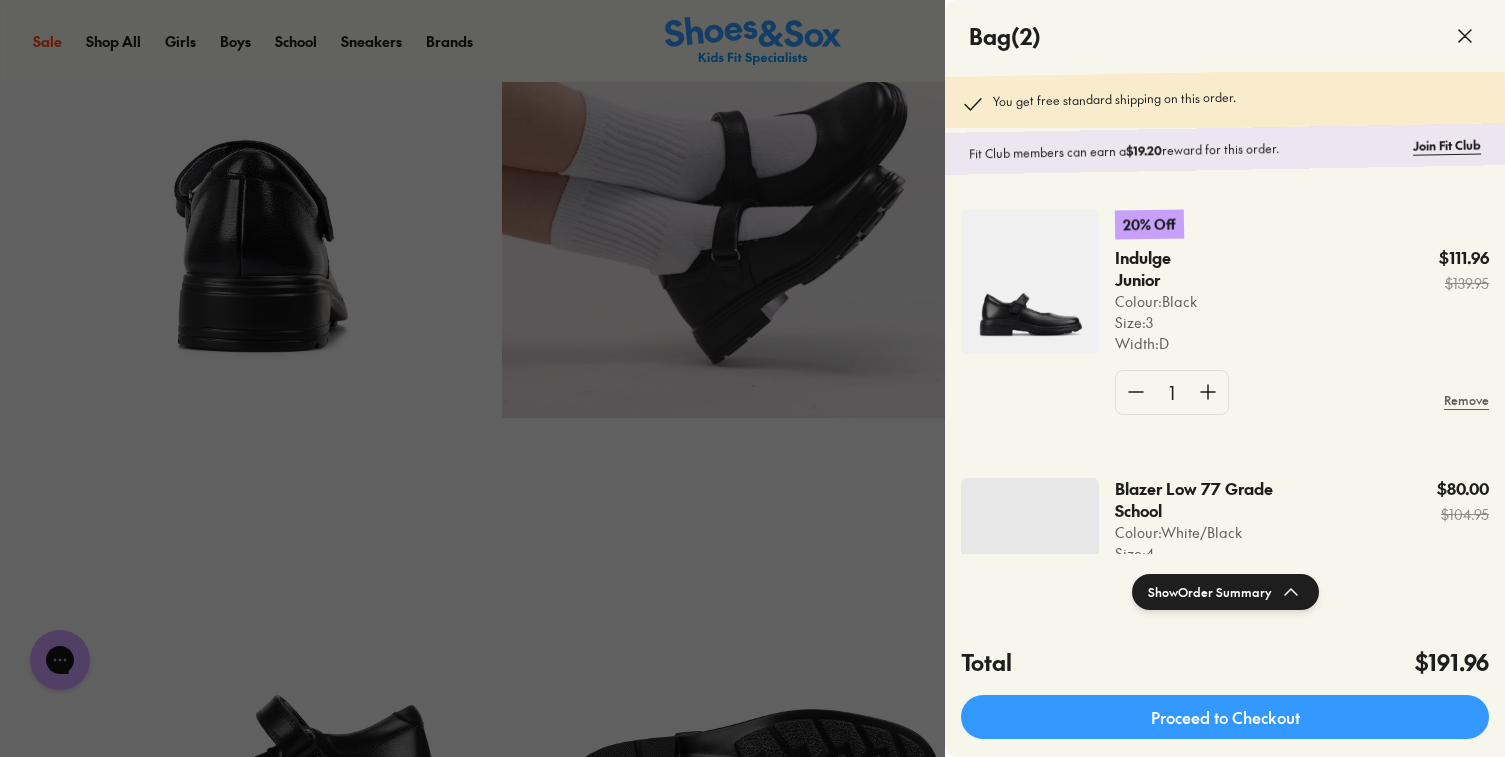 click 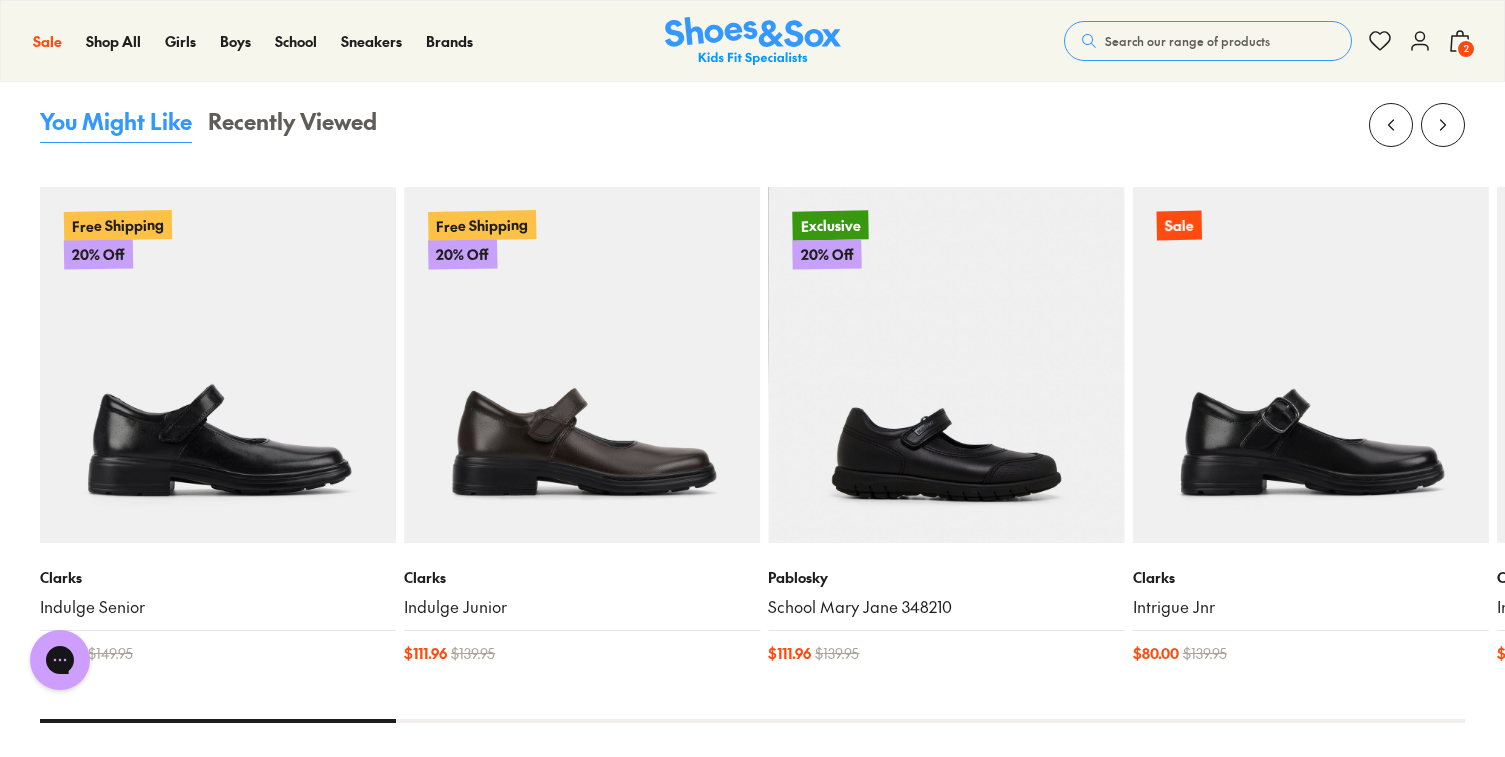 scroll, scrollTop: 2323, scrollLeft: 0, axis: vertical 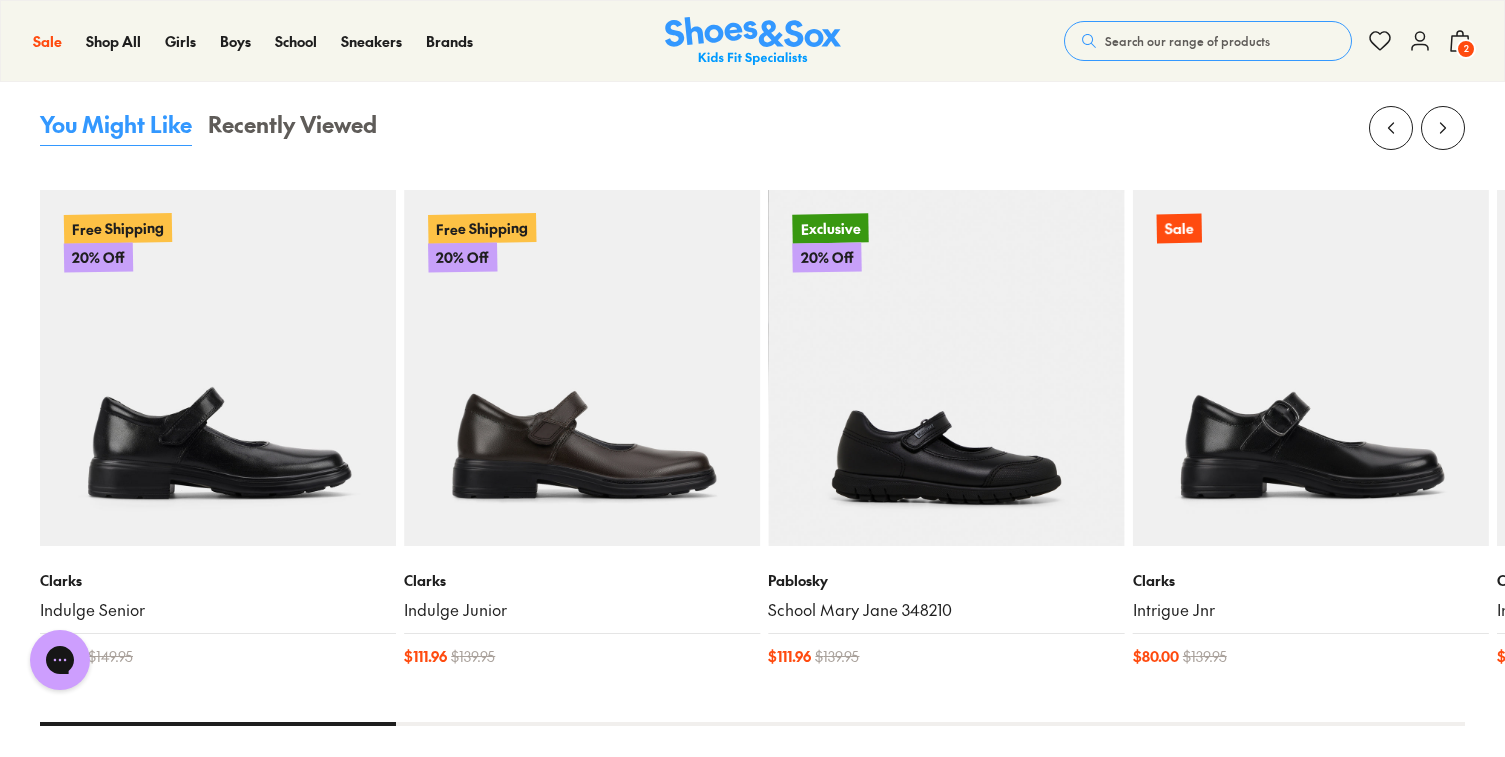 click on "2" at bounding box center (1466, 49) 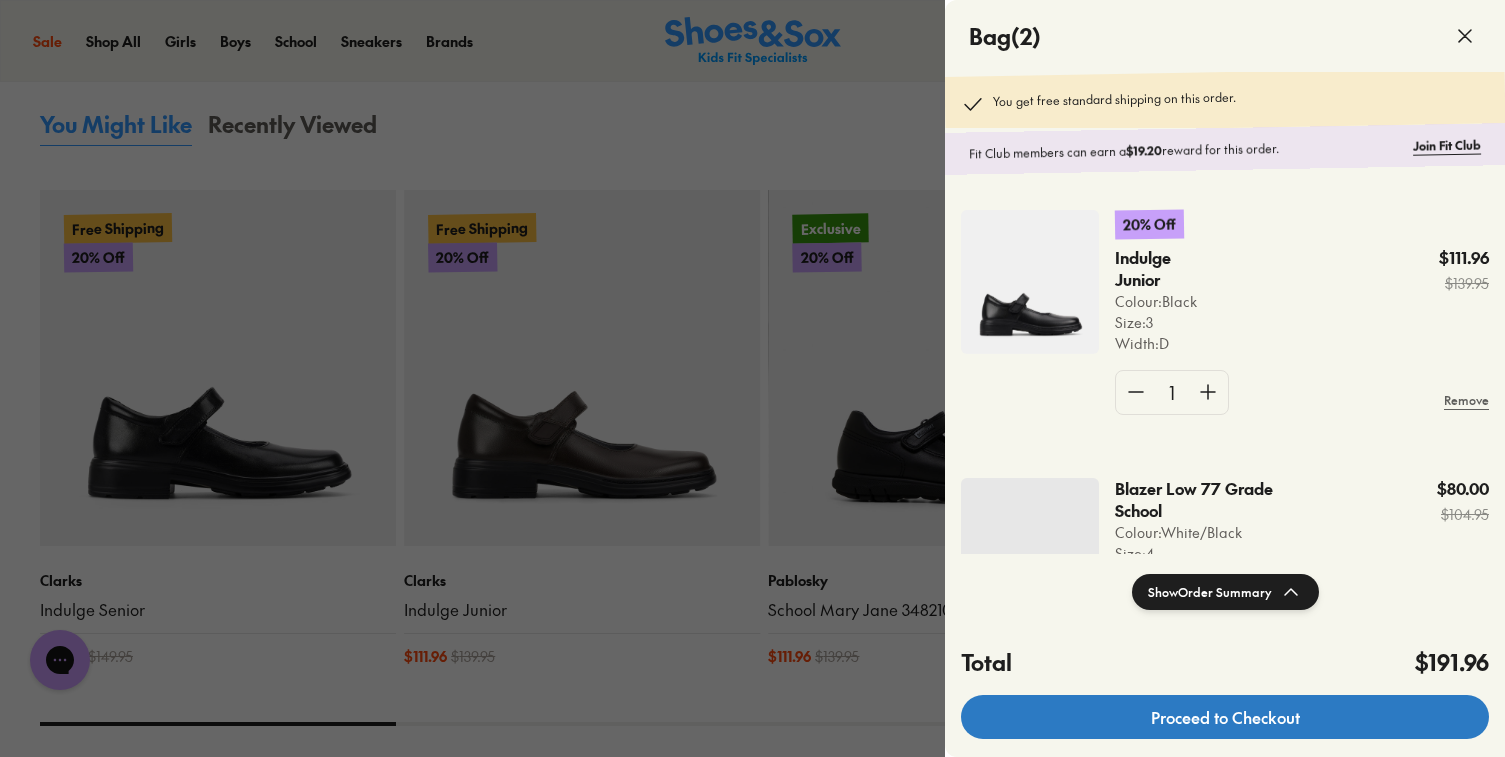 click on "Proceed to Checkout" 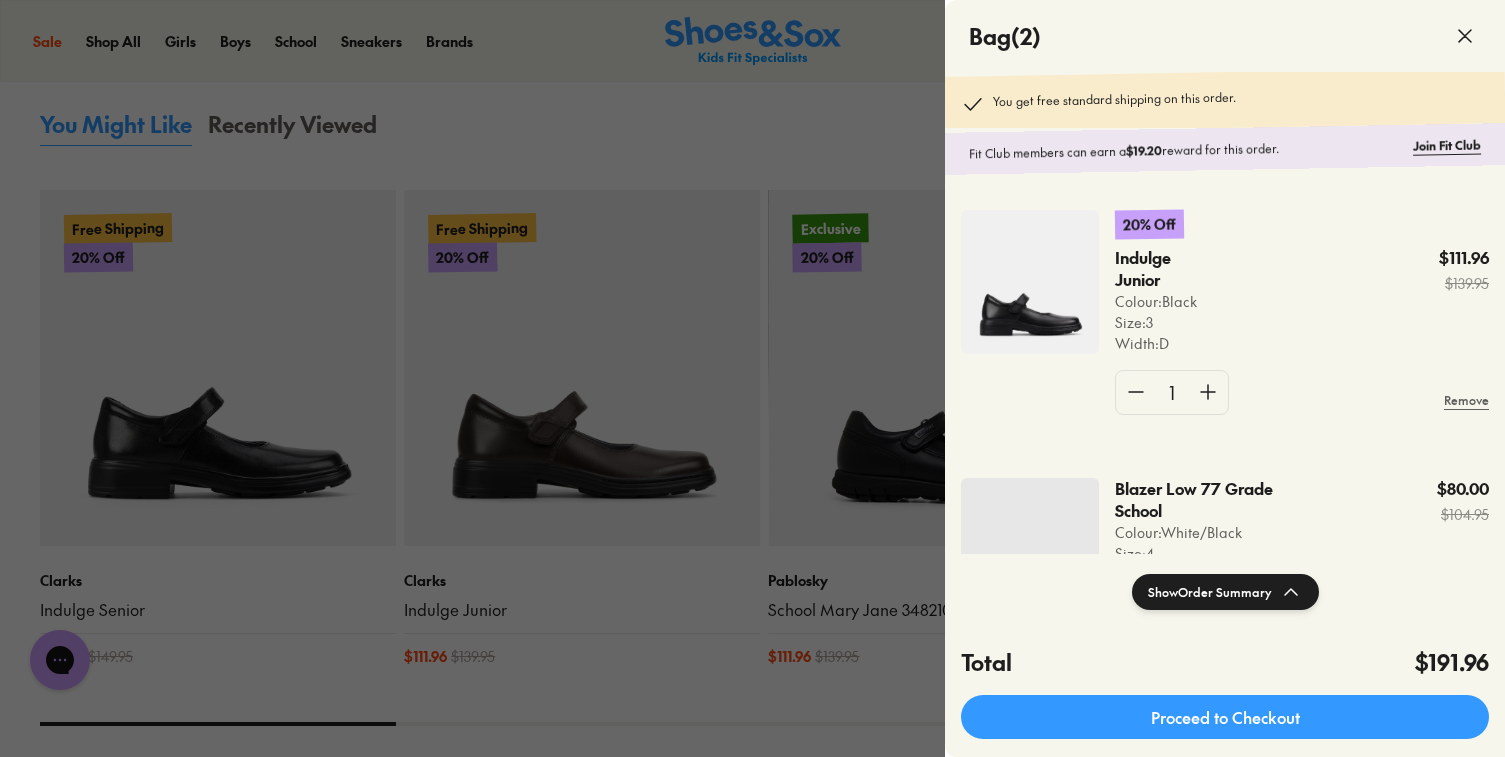 click 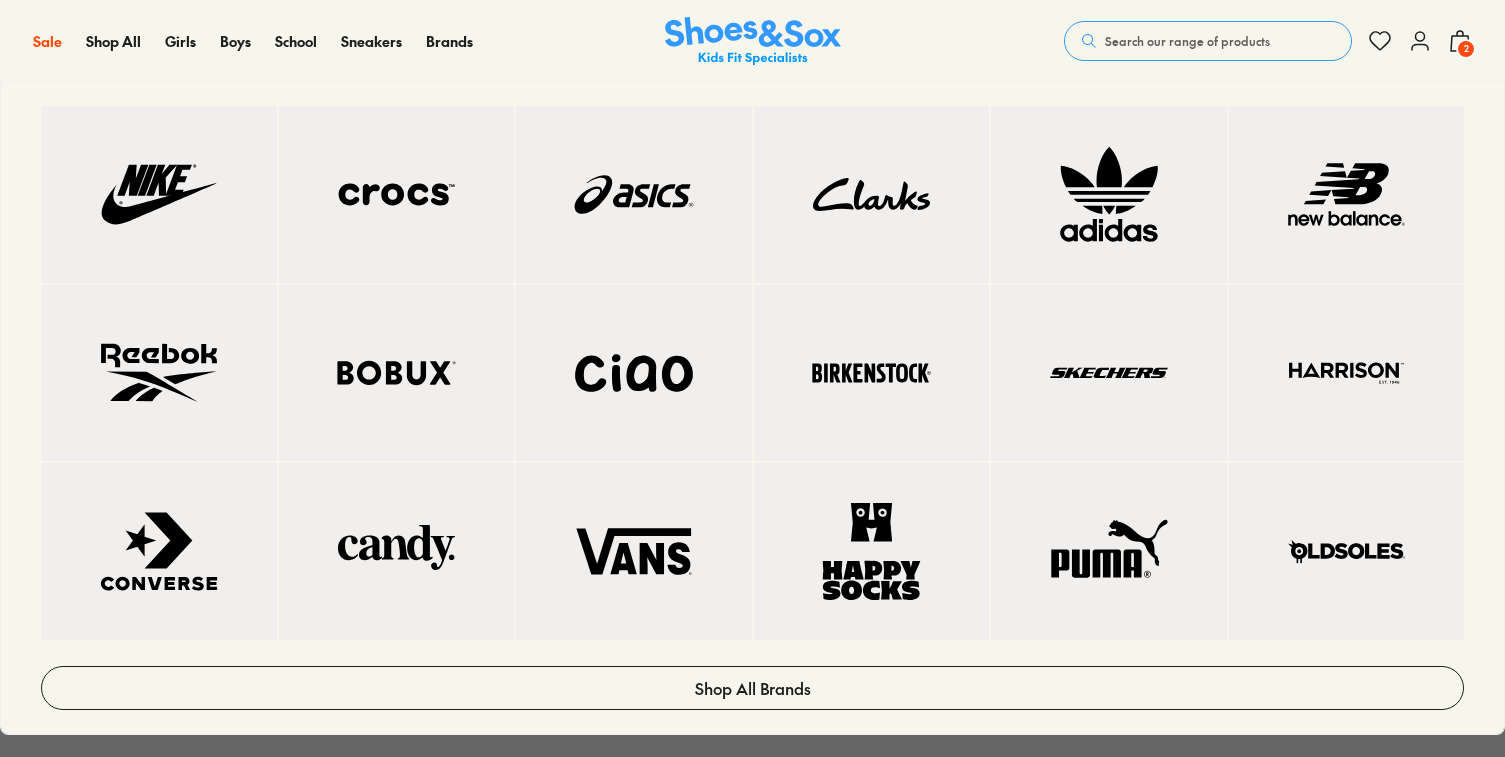 click at bounding box center (159, 194) 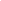scroll, scrollTop: 0, scrollLeft: 0, axis: both 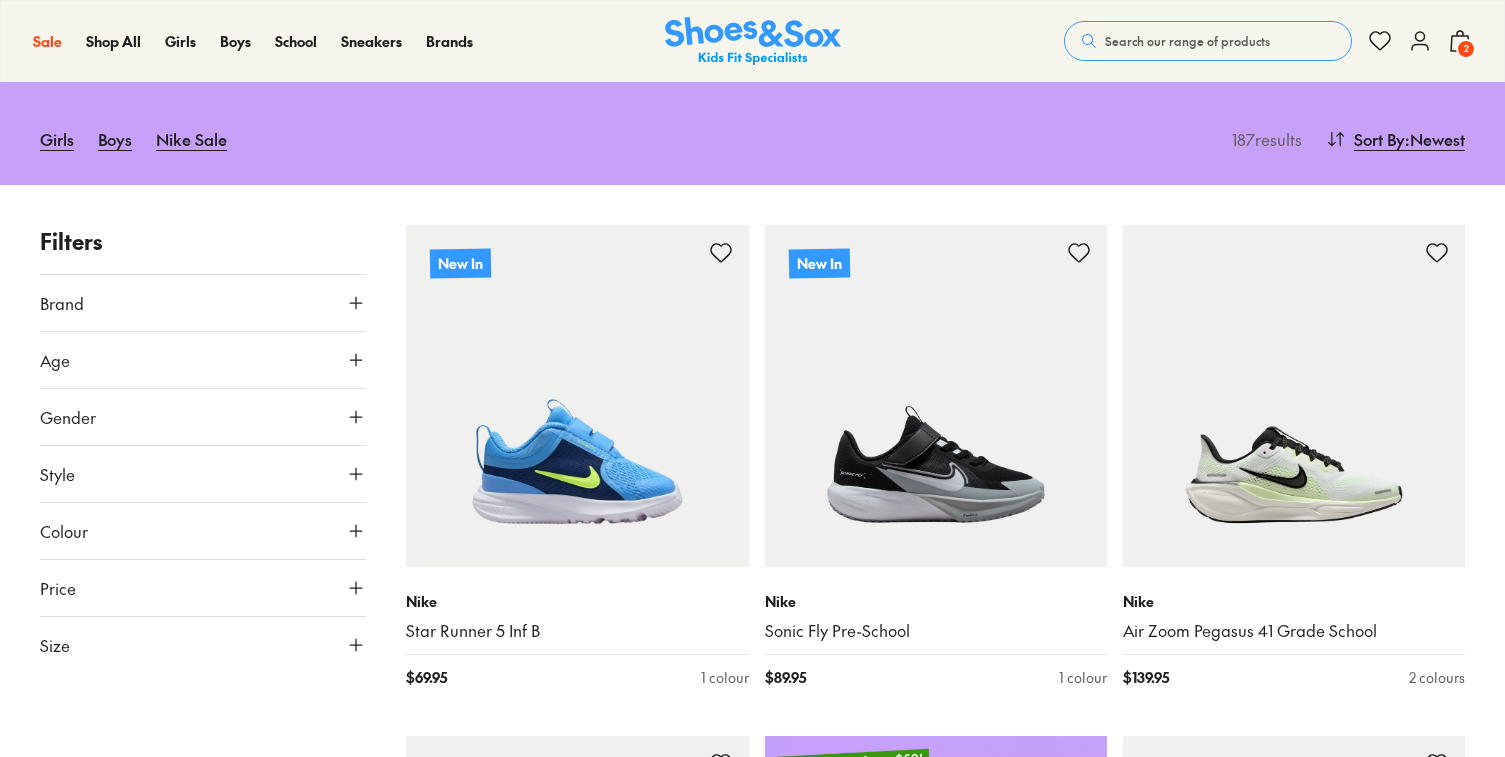 click on "Brand" at bounding box center (203, 303) 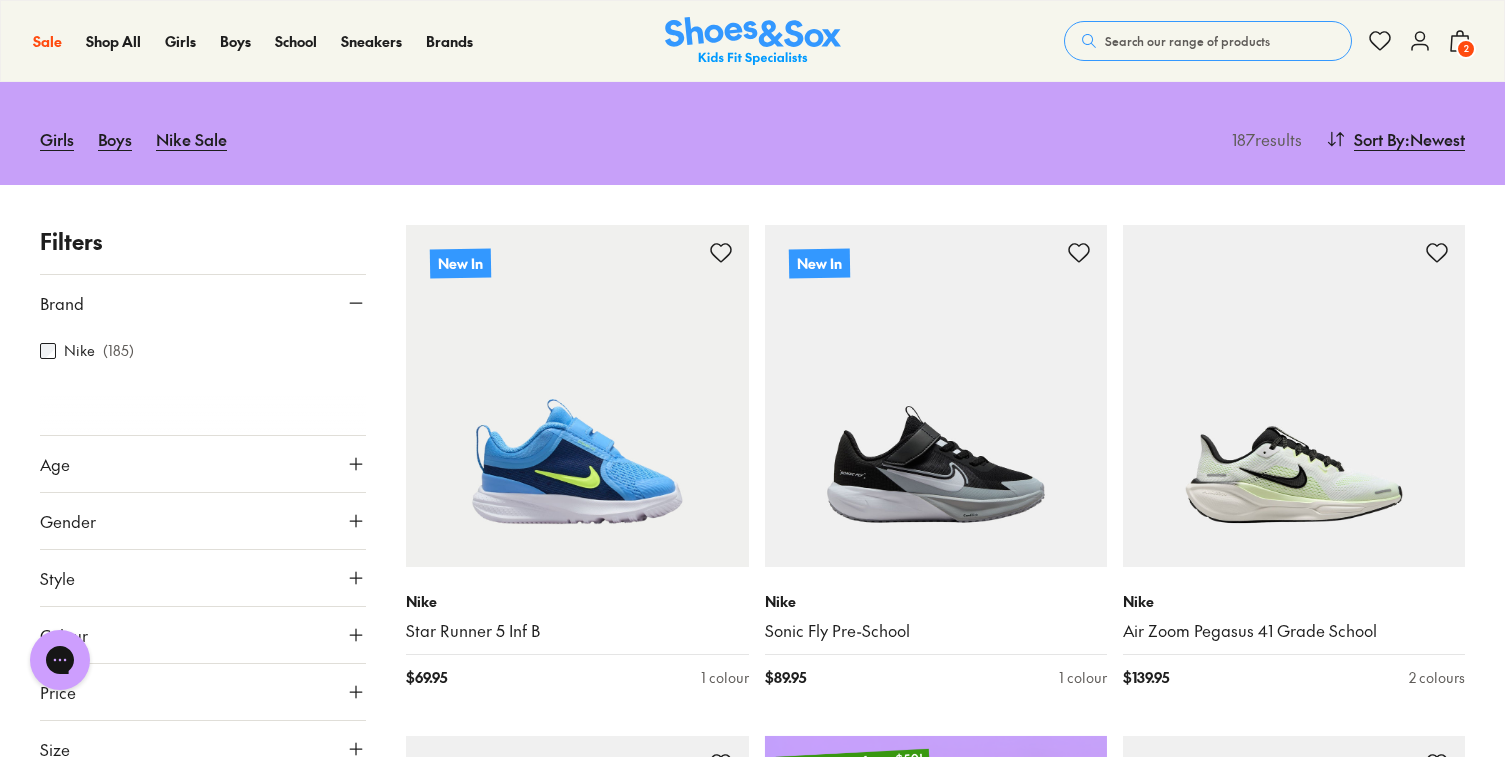 scroll, scrollTop: 0, scrollLeft: 0, axis: both 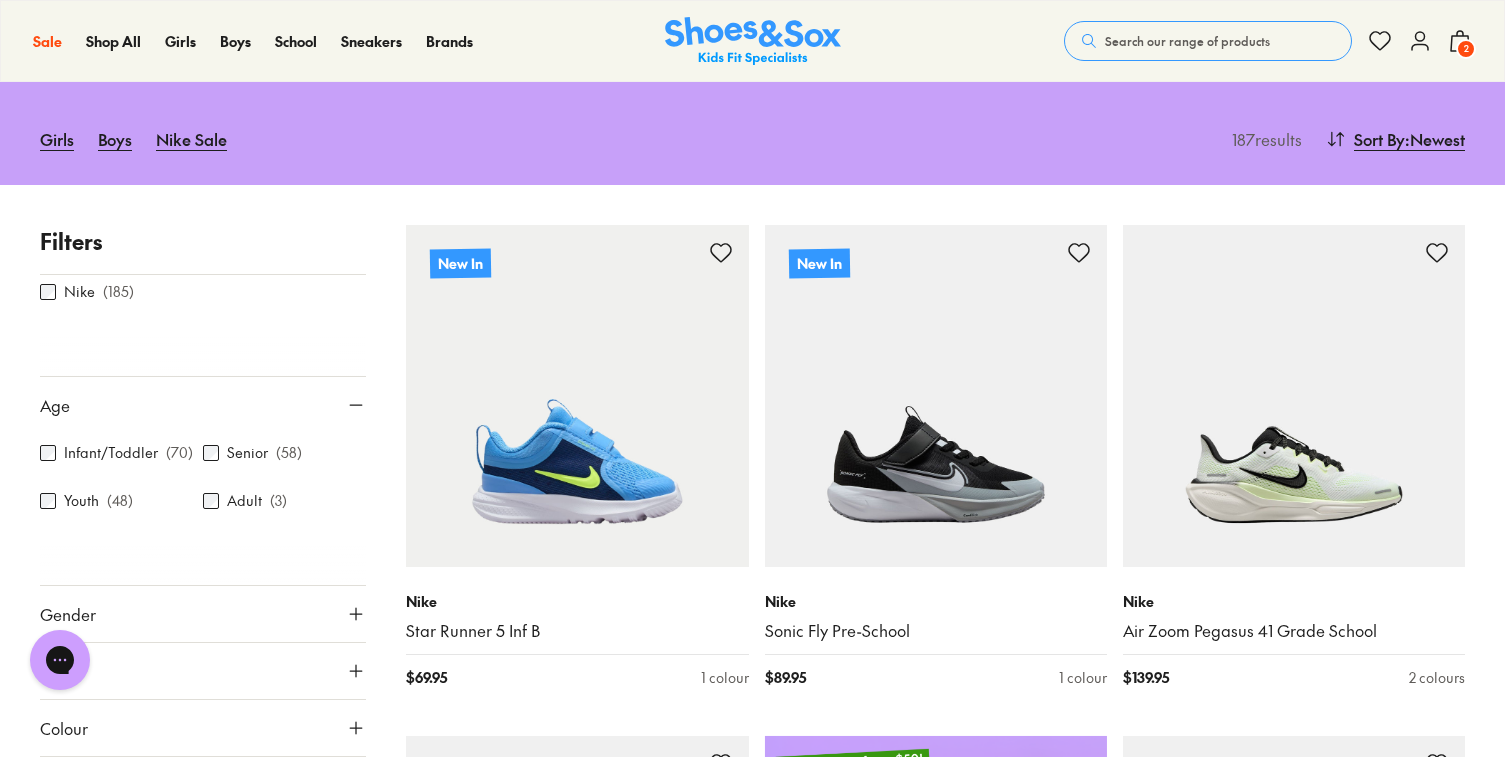 click on "Infant/Toddler" at bounding box center (111, 452) 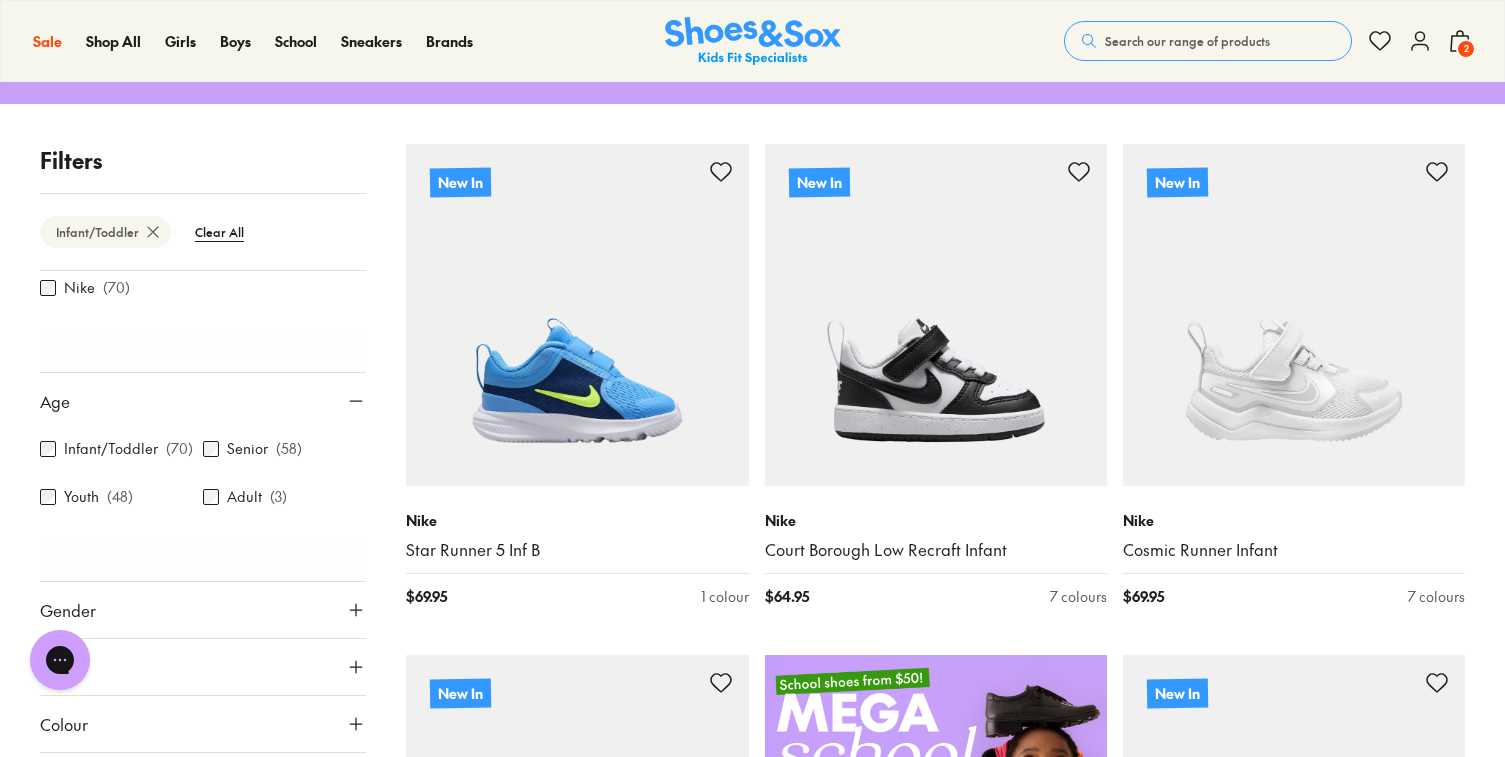 scroll, scrollTop: 307, scrollLeft: 0, axis: vertical 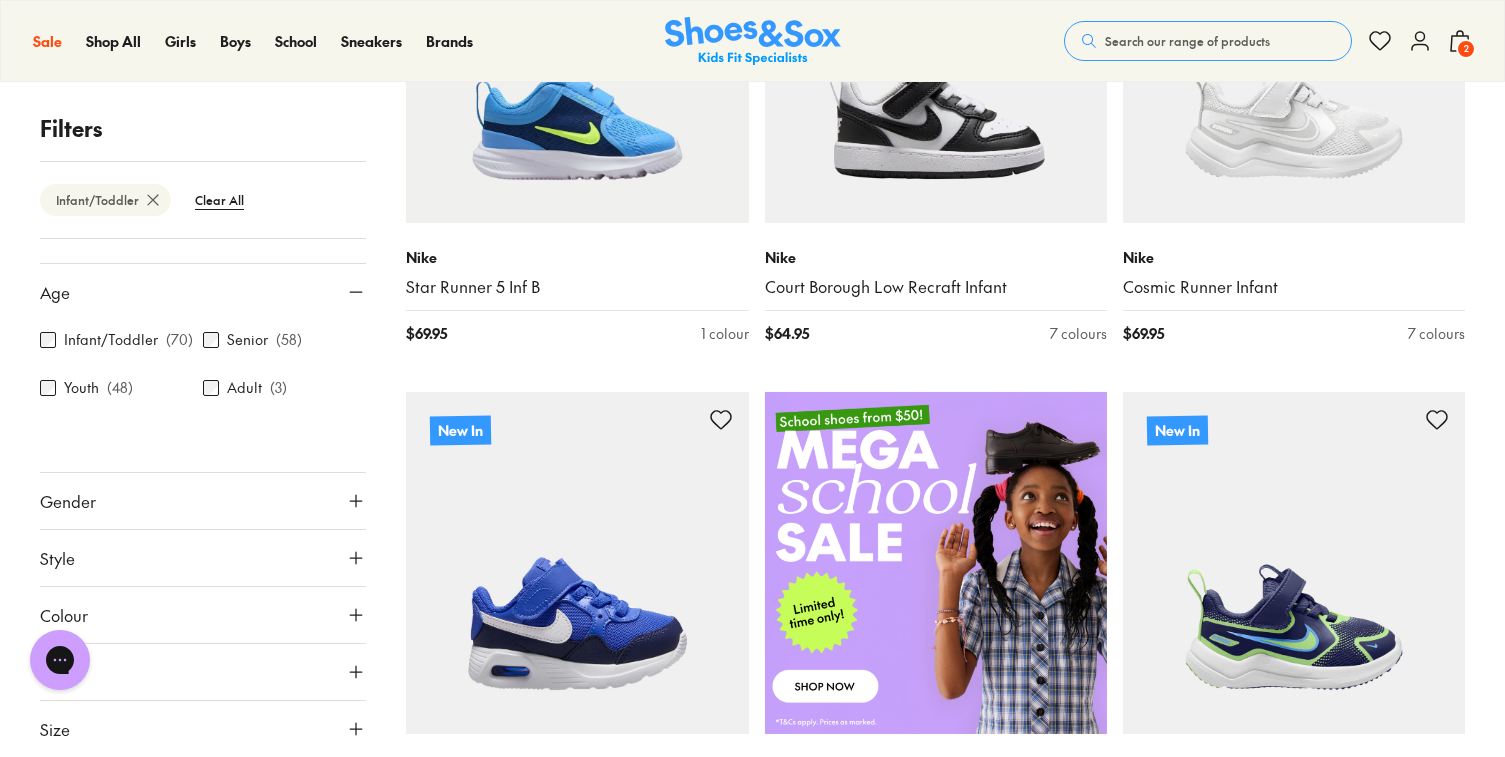 click on "Colour" at bounding box center (203, 615) 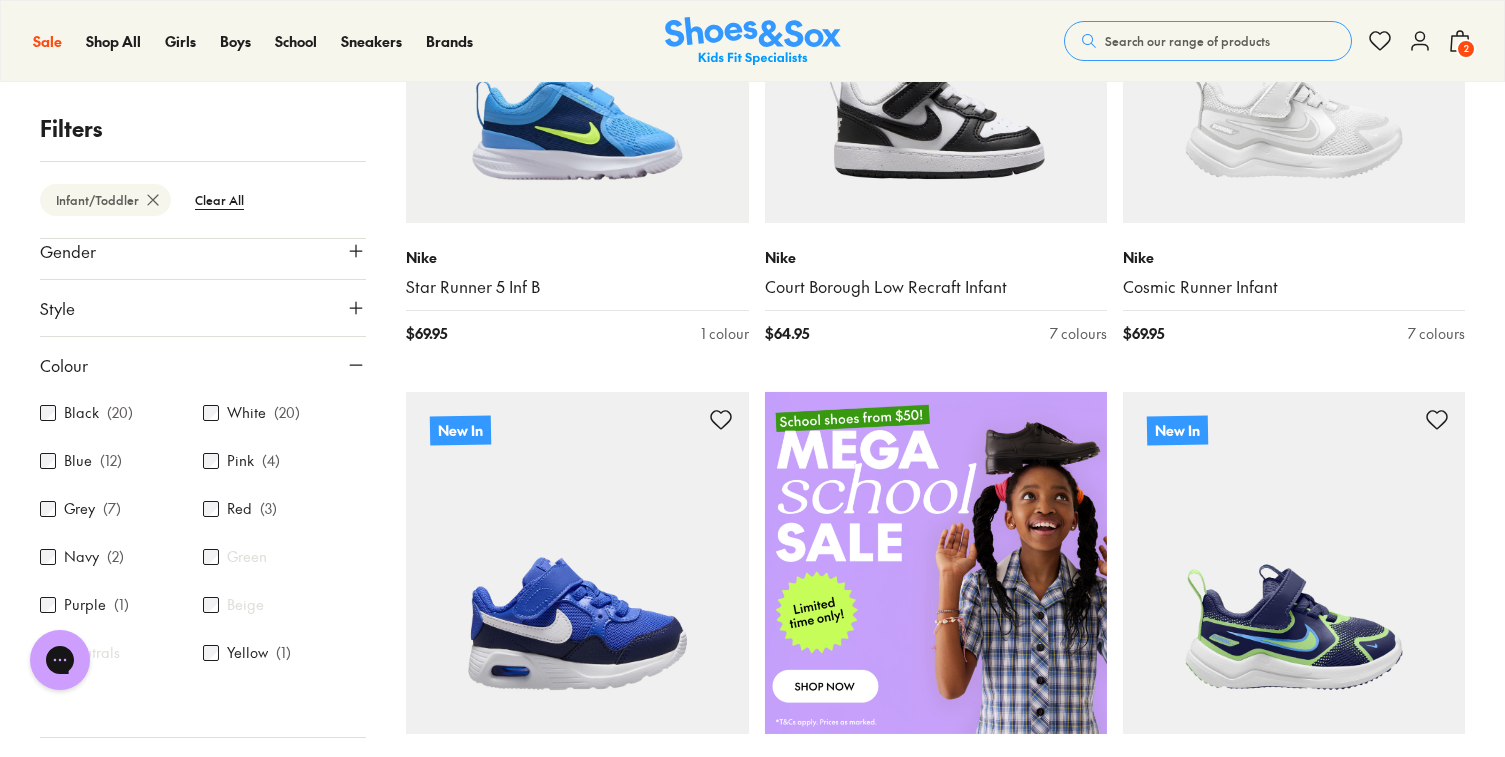 scroll, scrollTop: 390, scrollLeft: 0, axis: vertical 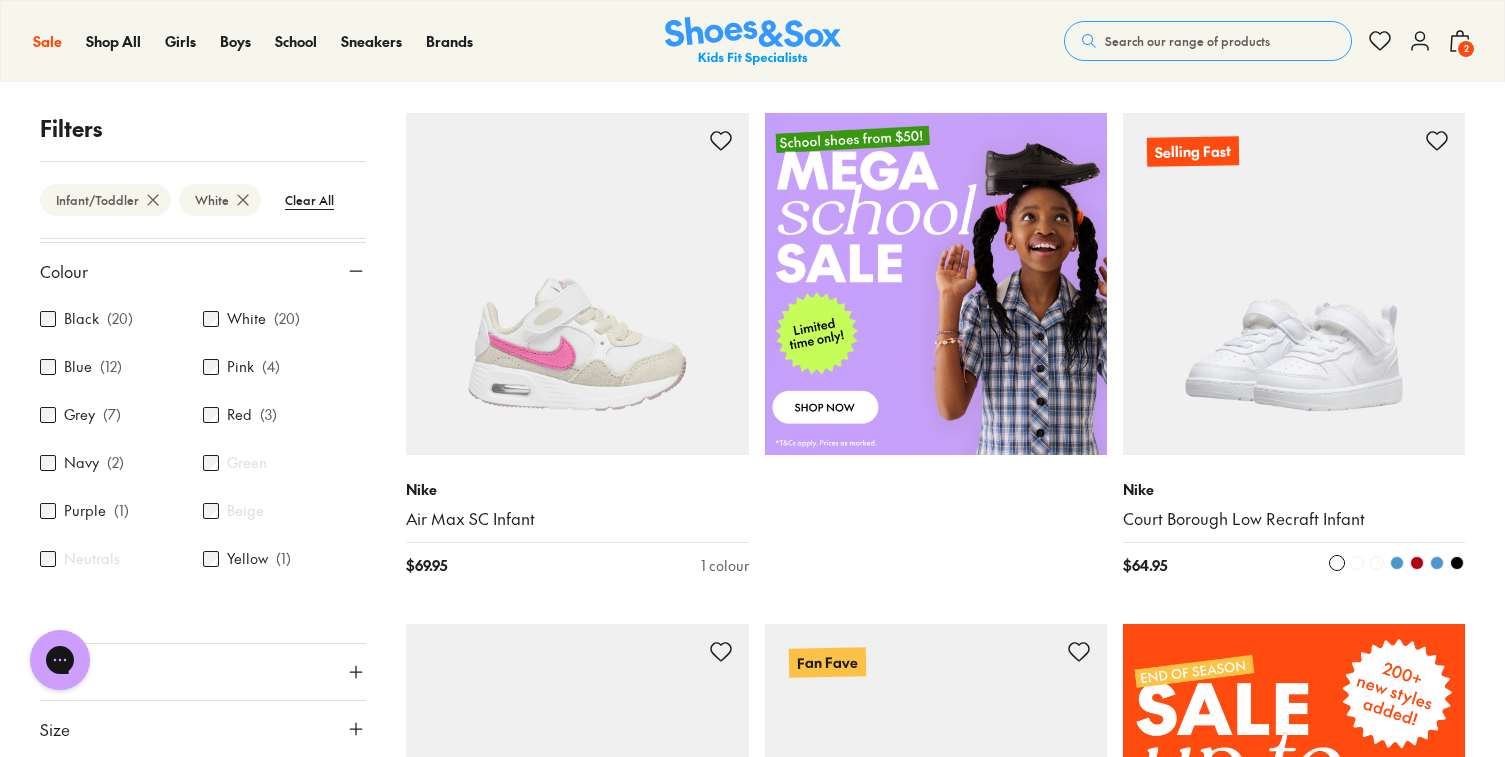 click at bounding box center (1294, 284) 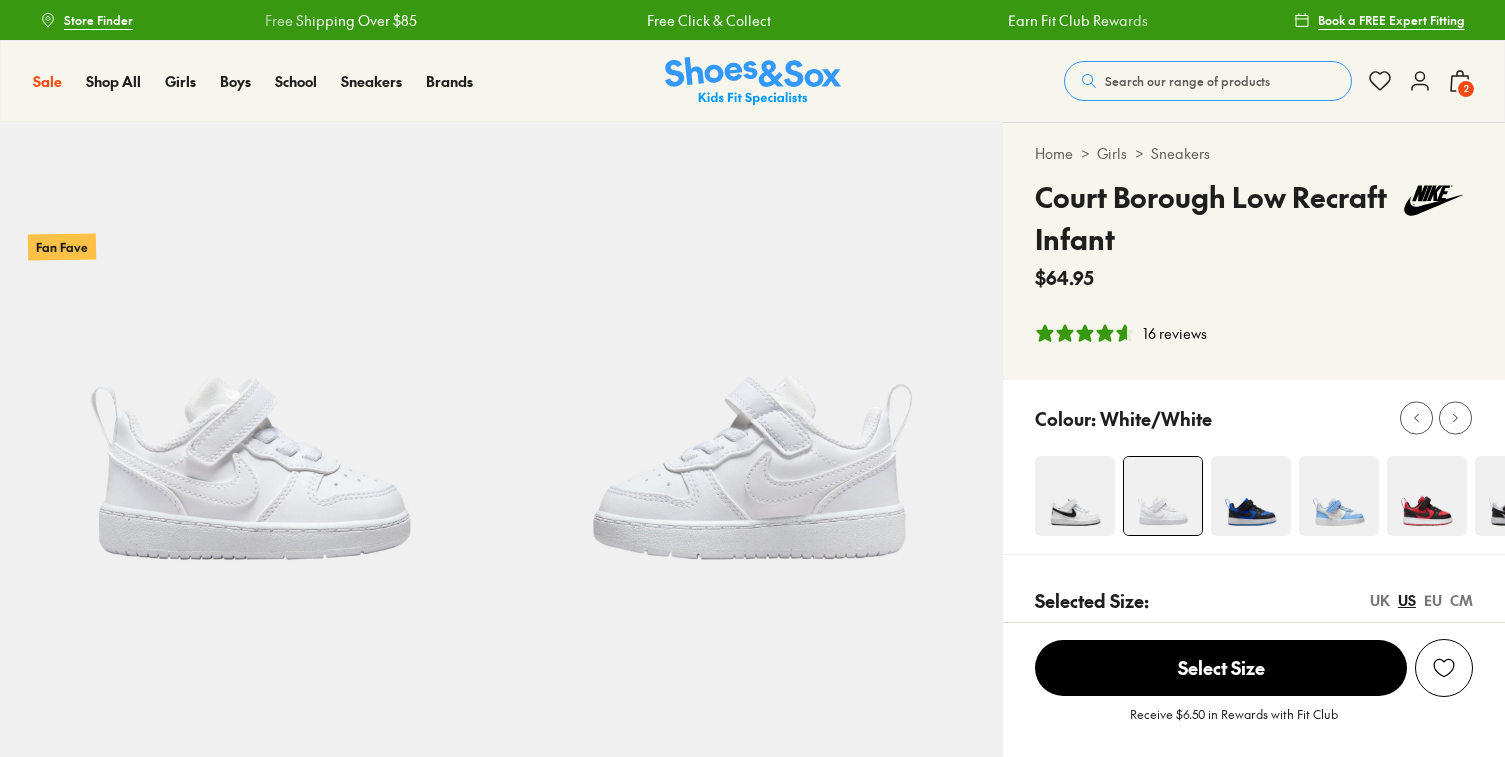 select on "*" 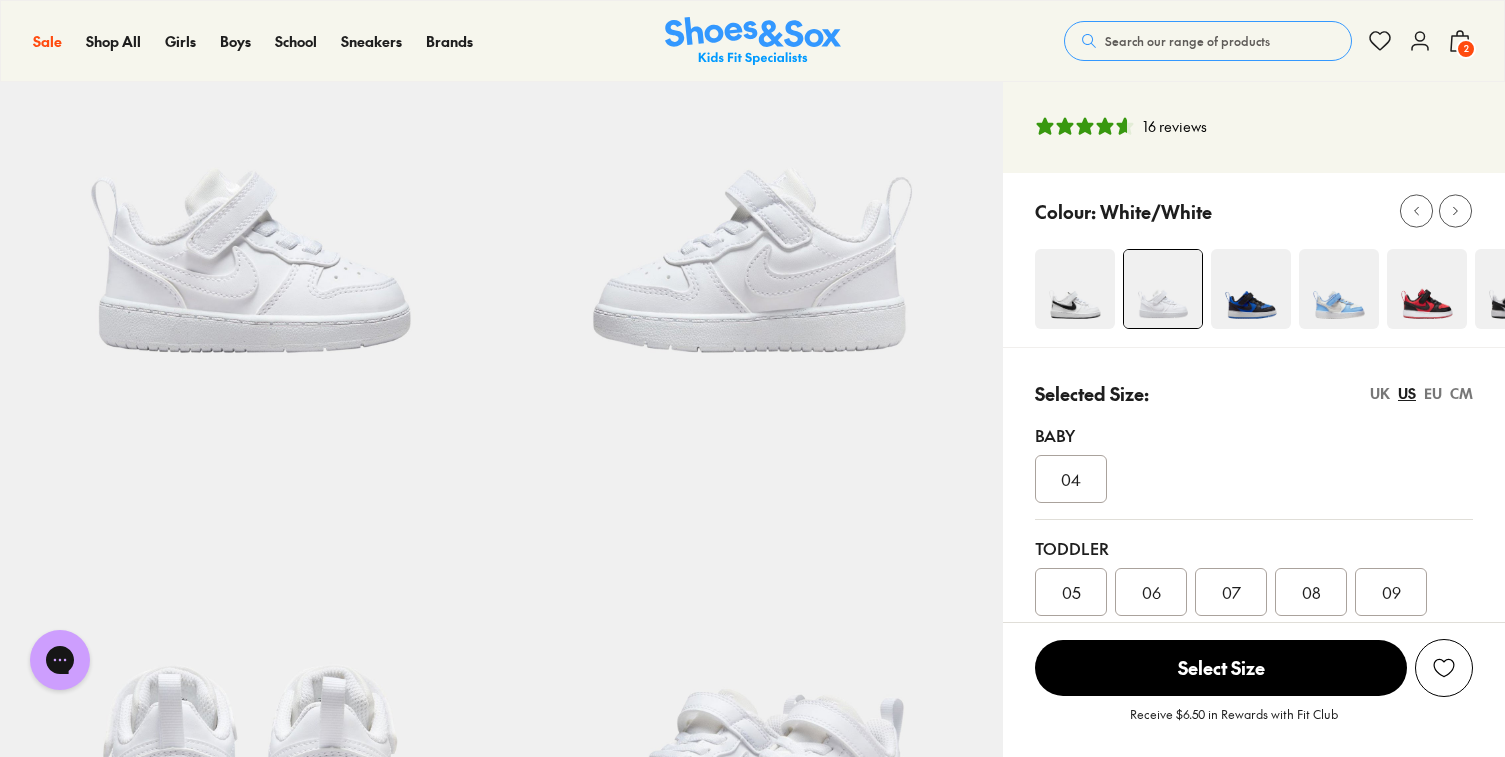 scroll, scrollTop: 0, scrollLeft: 0, axis: both 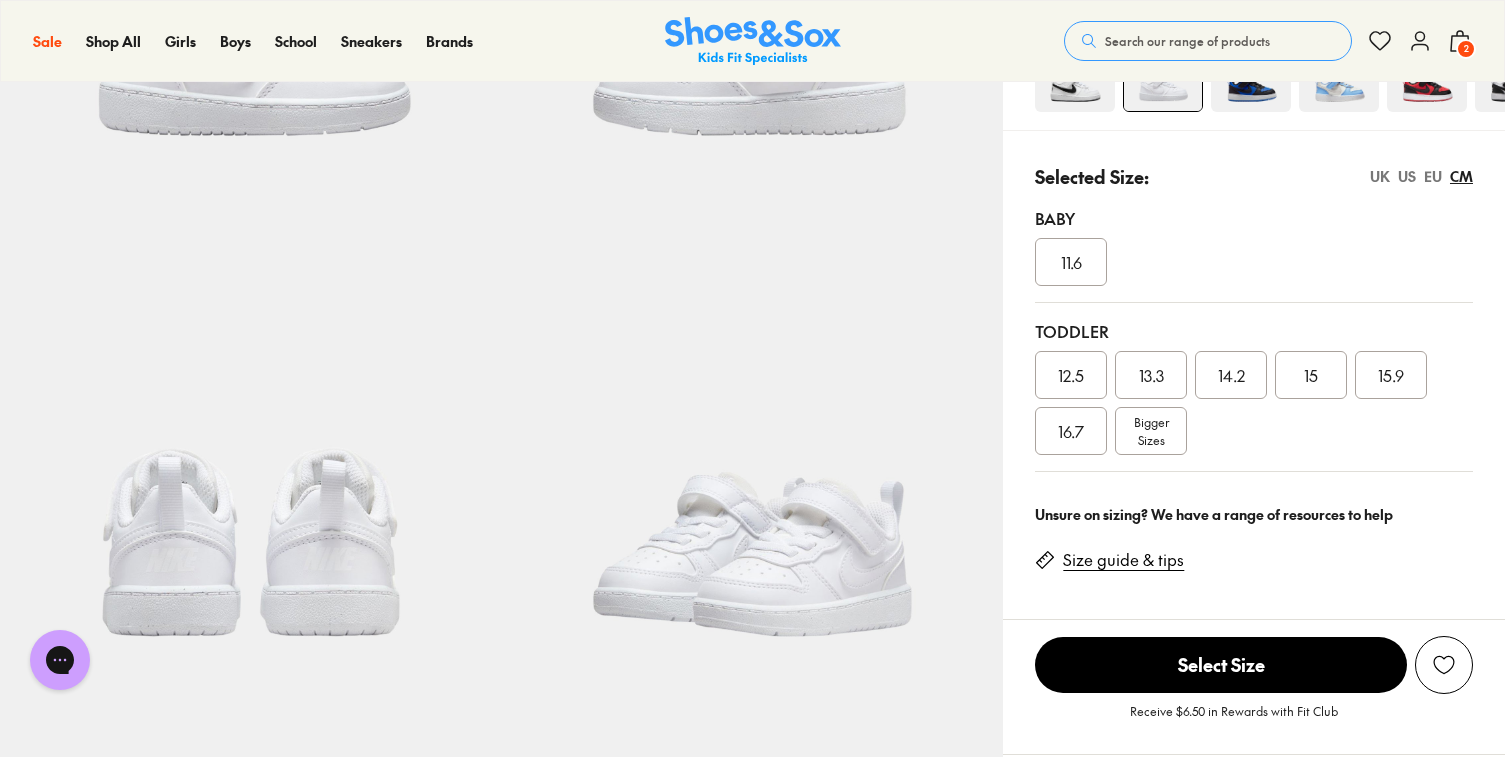 click on "16.7" at bounding box center (1071, 431) 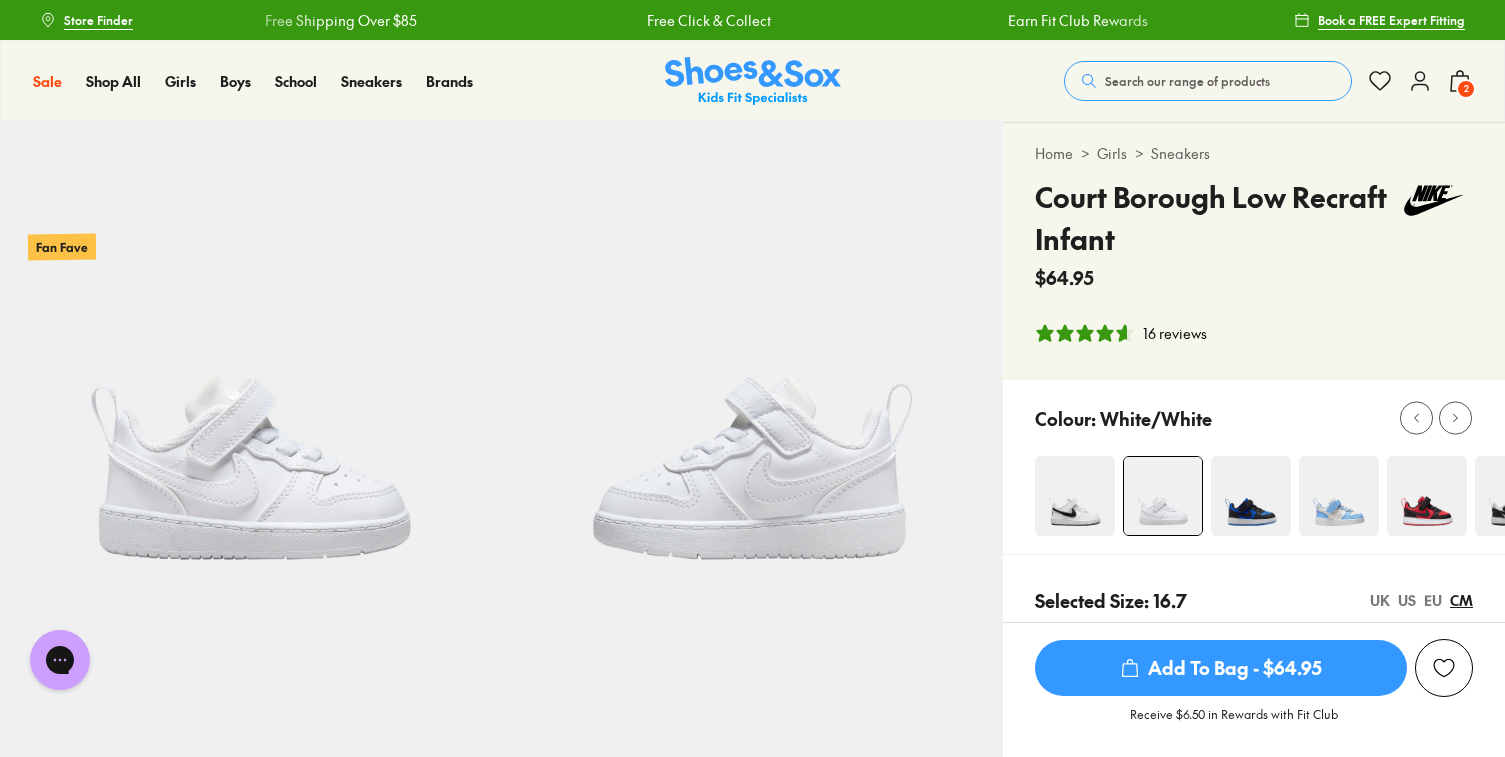 scroll, scrollTop: 0, scrollLeft: 0, axis: both 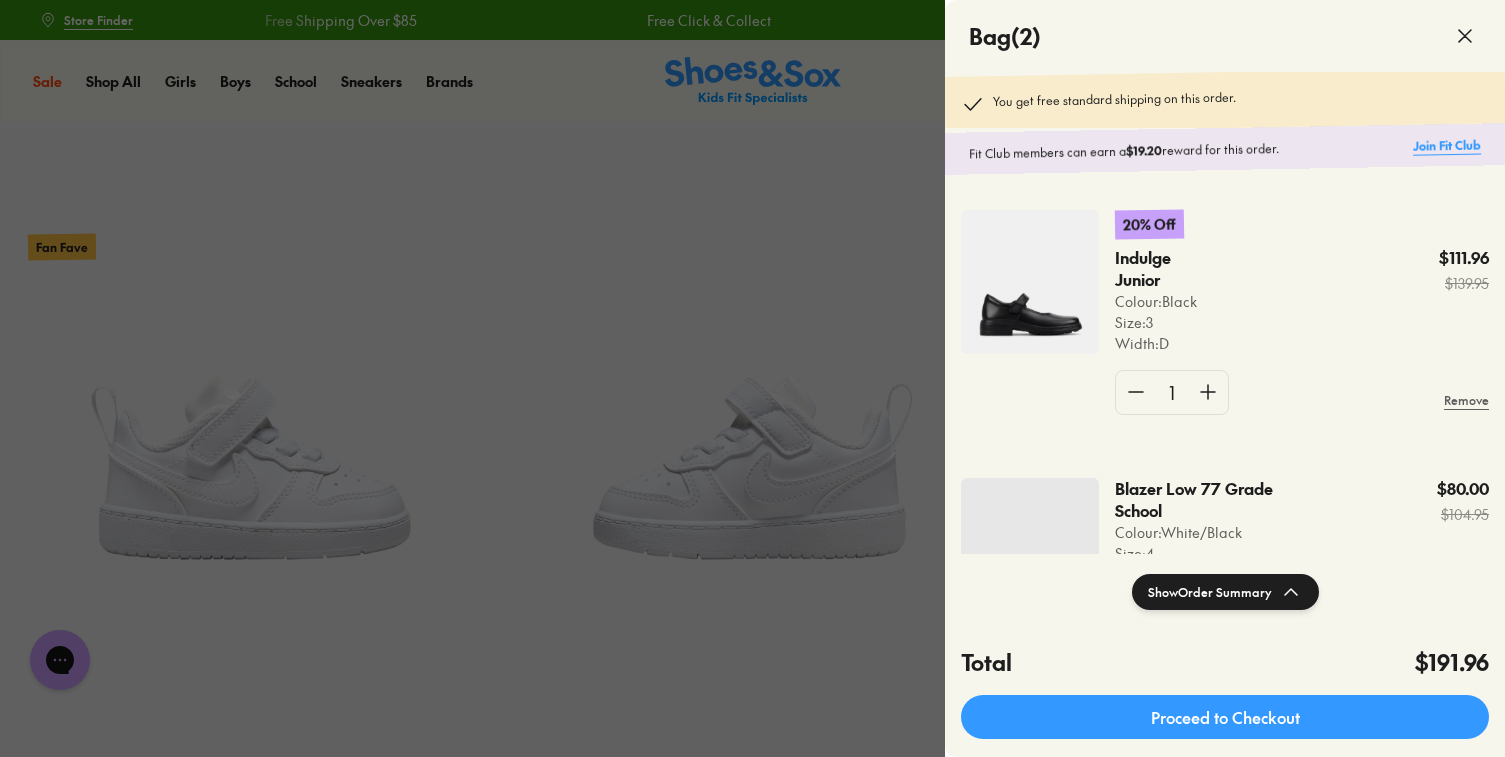 click on "Join Fit Club" 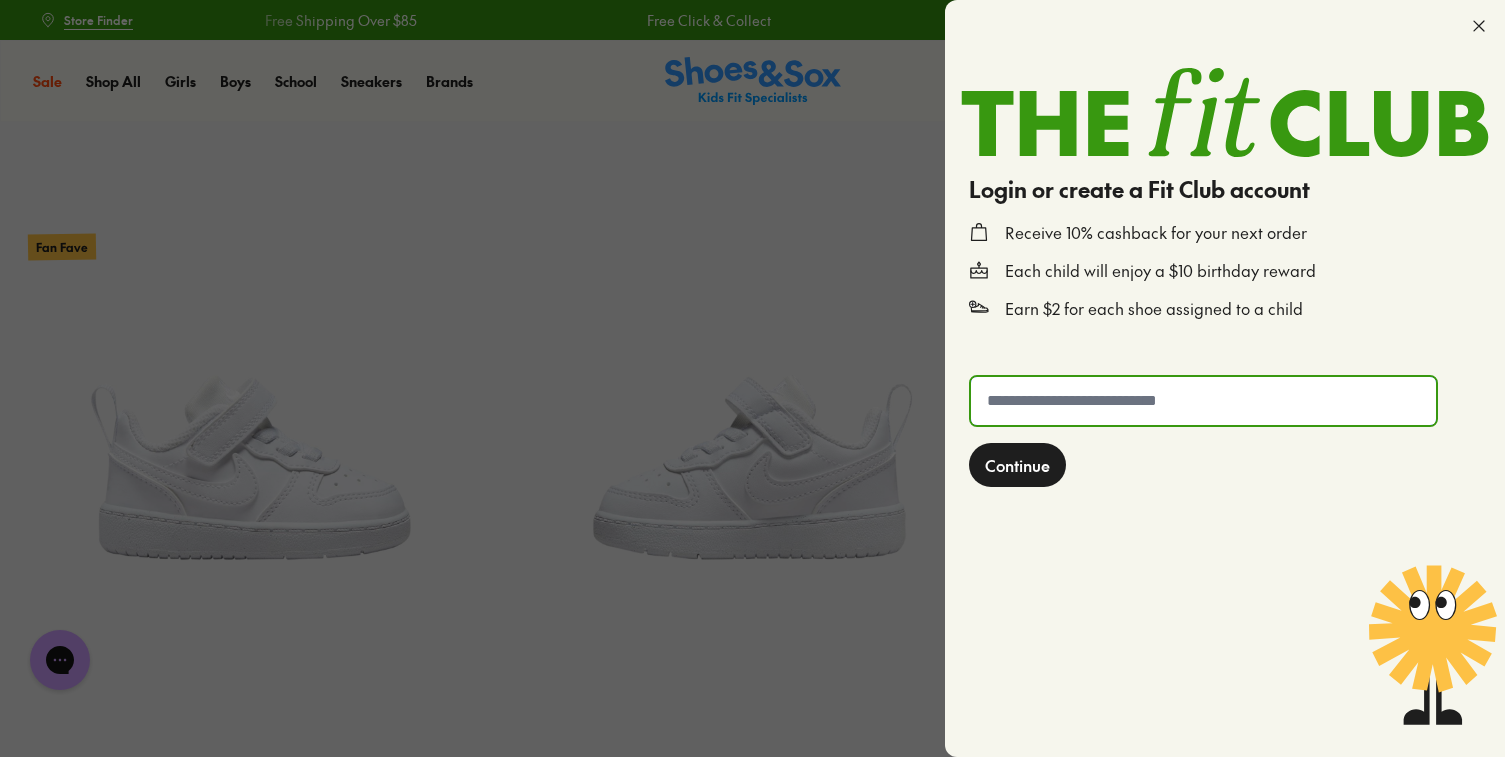 click 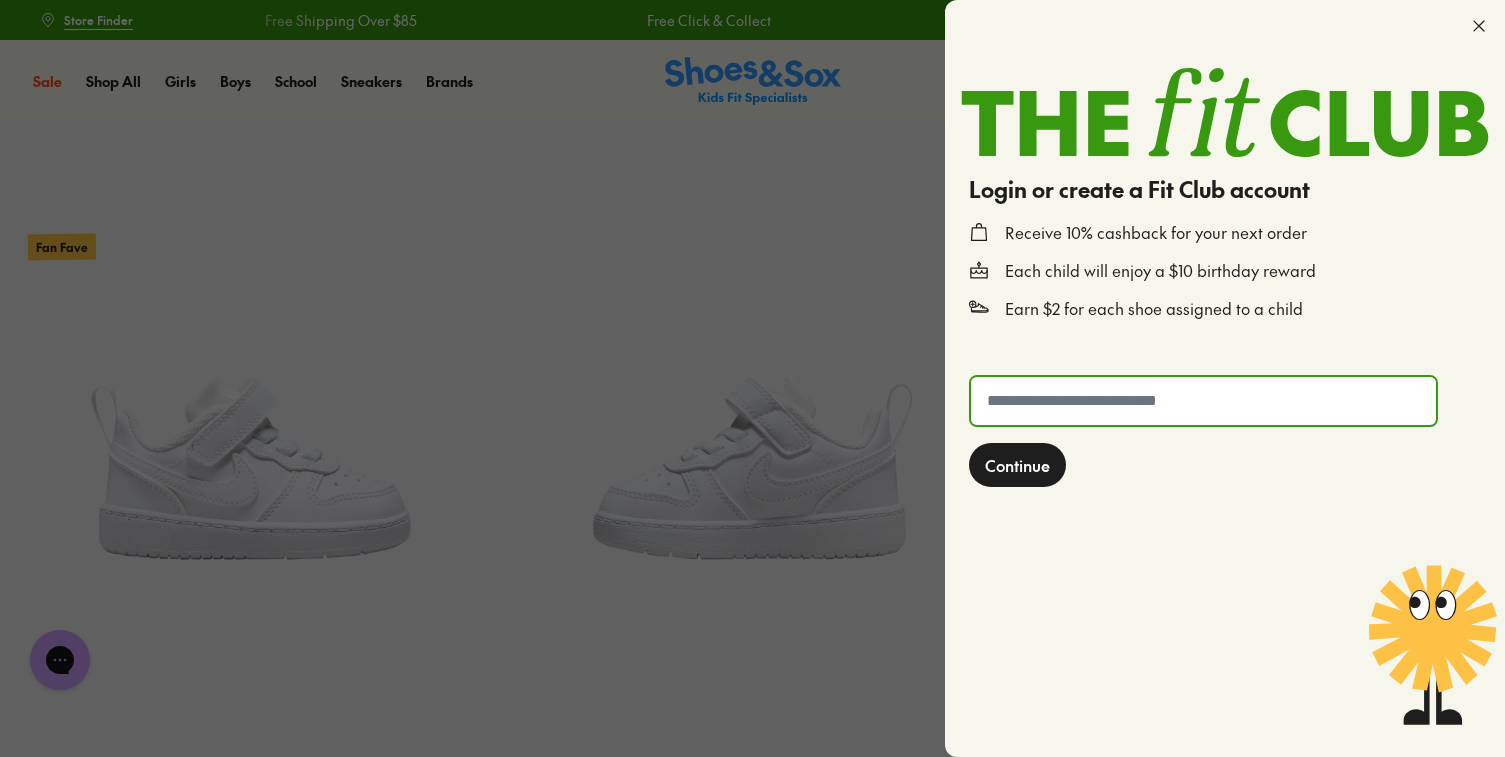 type on "**********" 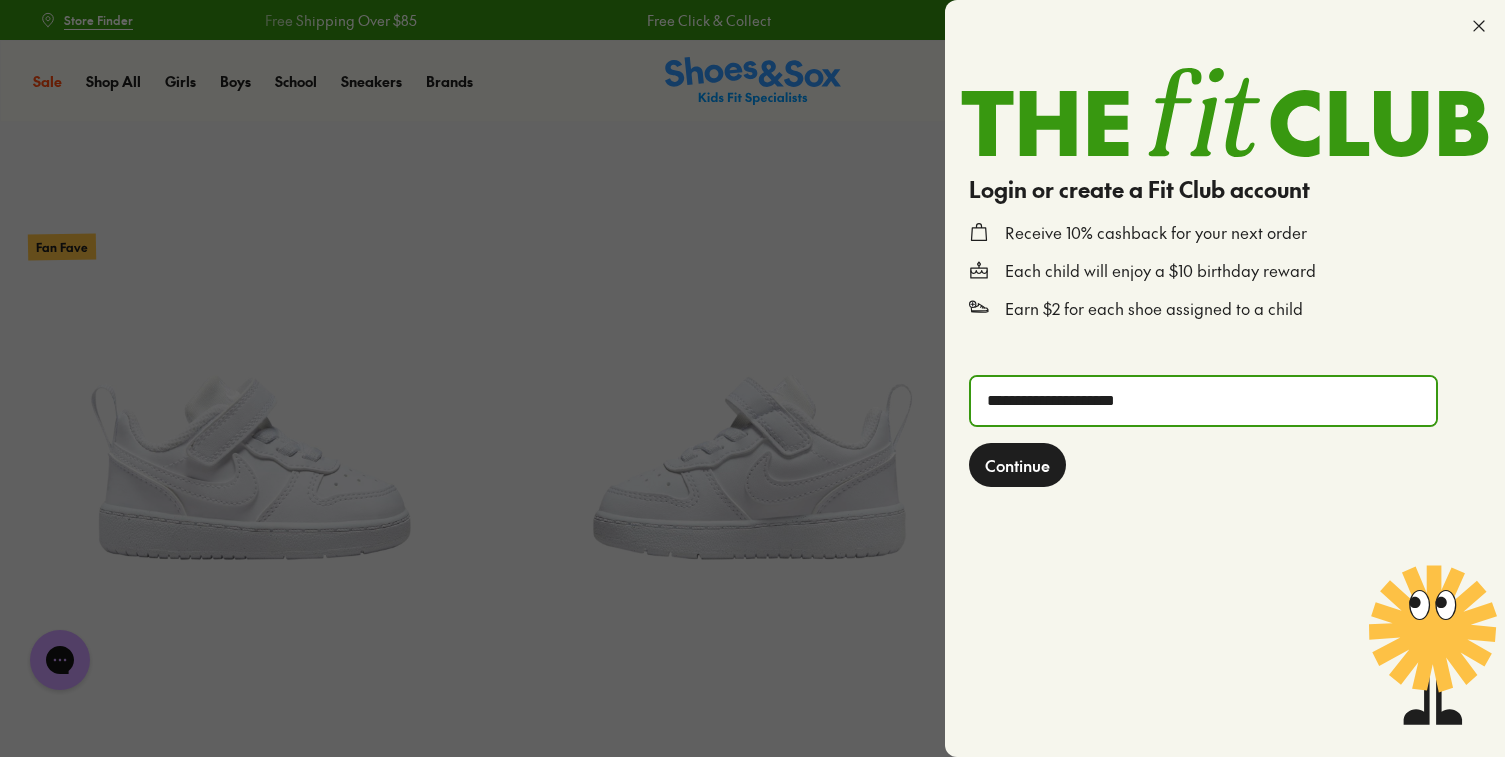 click on "Continue" 